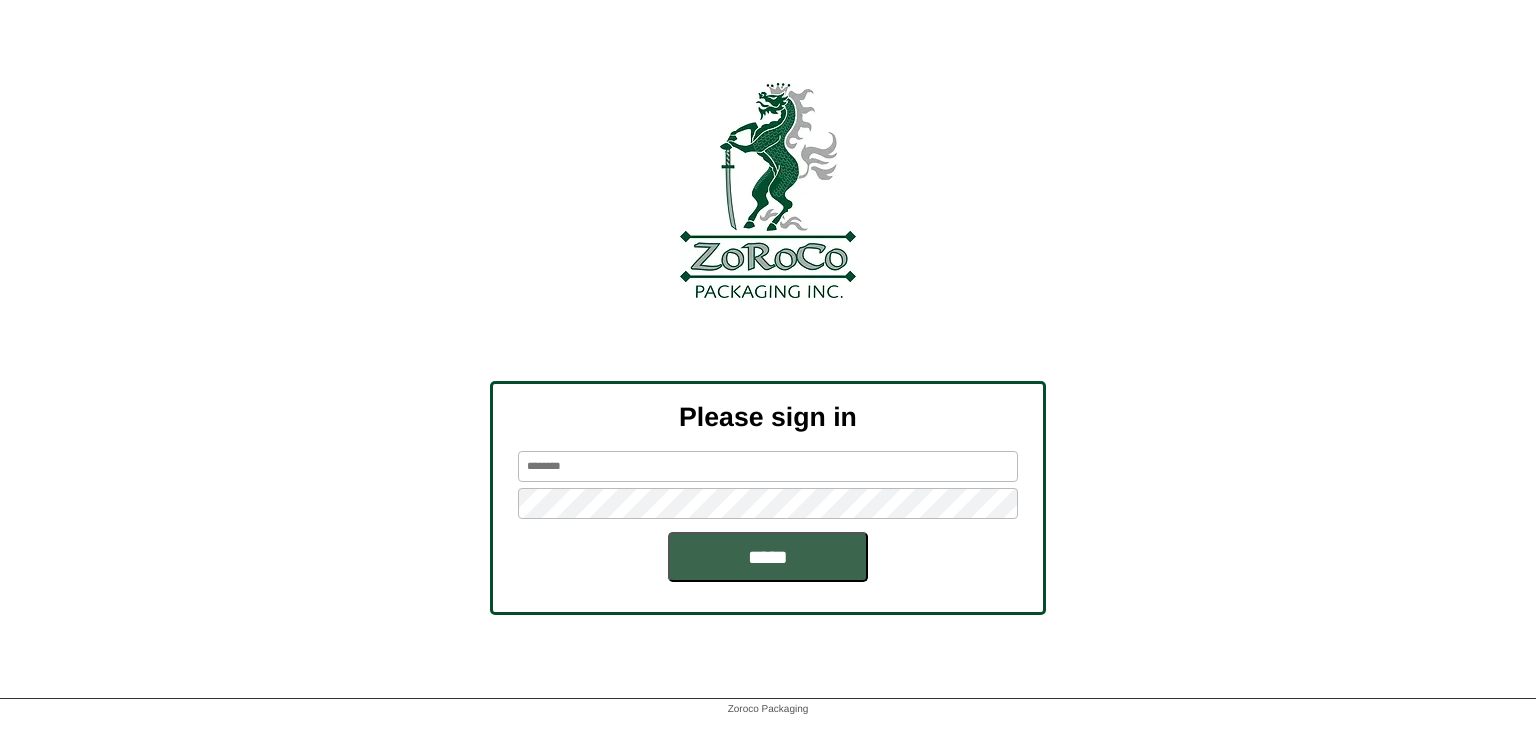 scroll, scrollTop: 0, scrollLeft: 0, axis: both 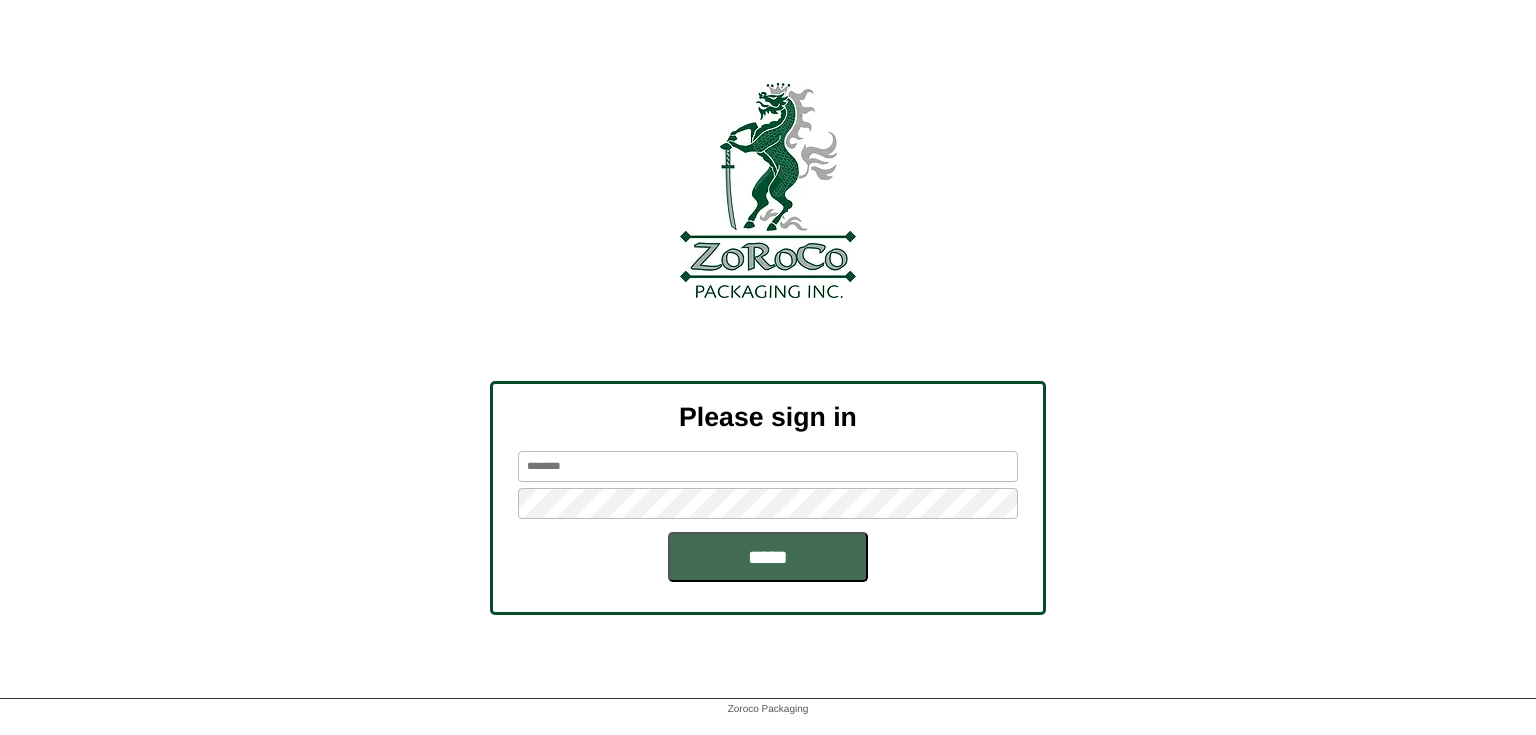 type on "**********" 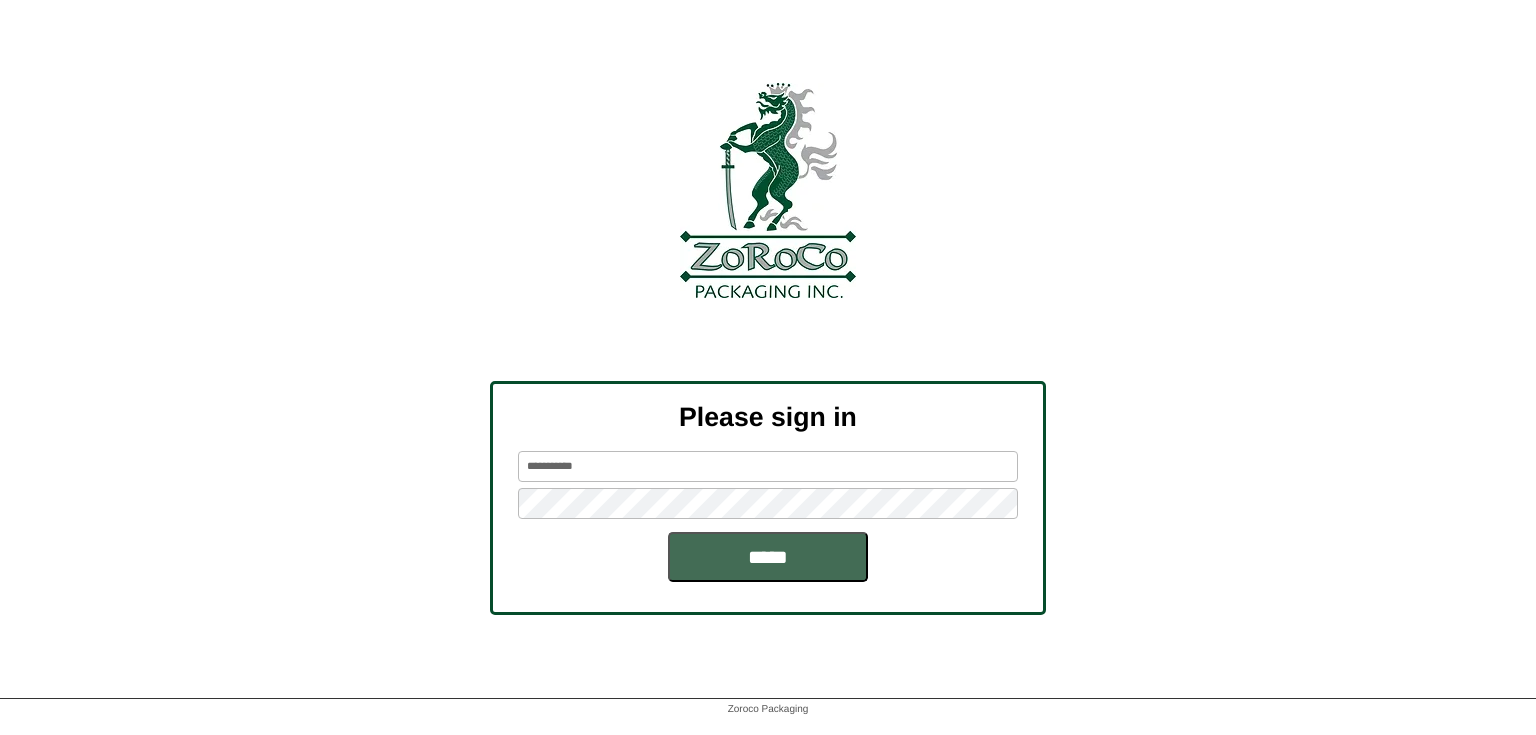 click on "*****" at bounding box center [768, 557] 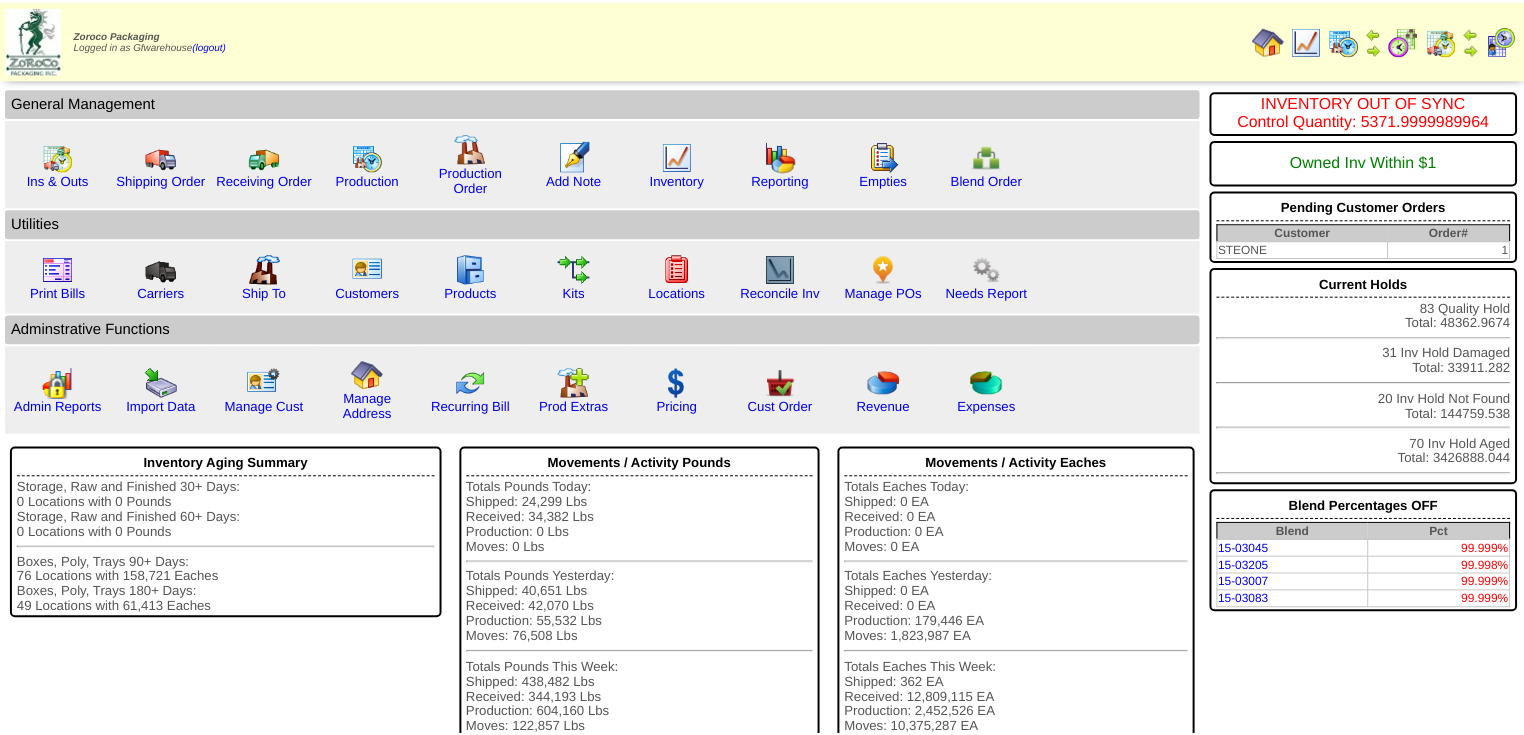 scroll, scrollTop: 0, scrollLeft: 0, axis: both 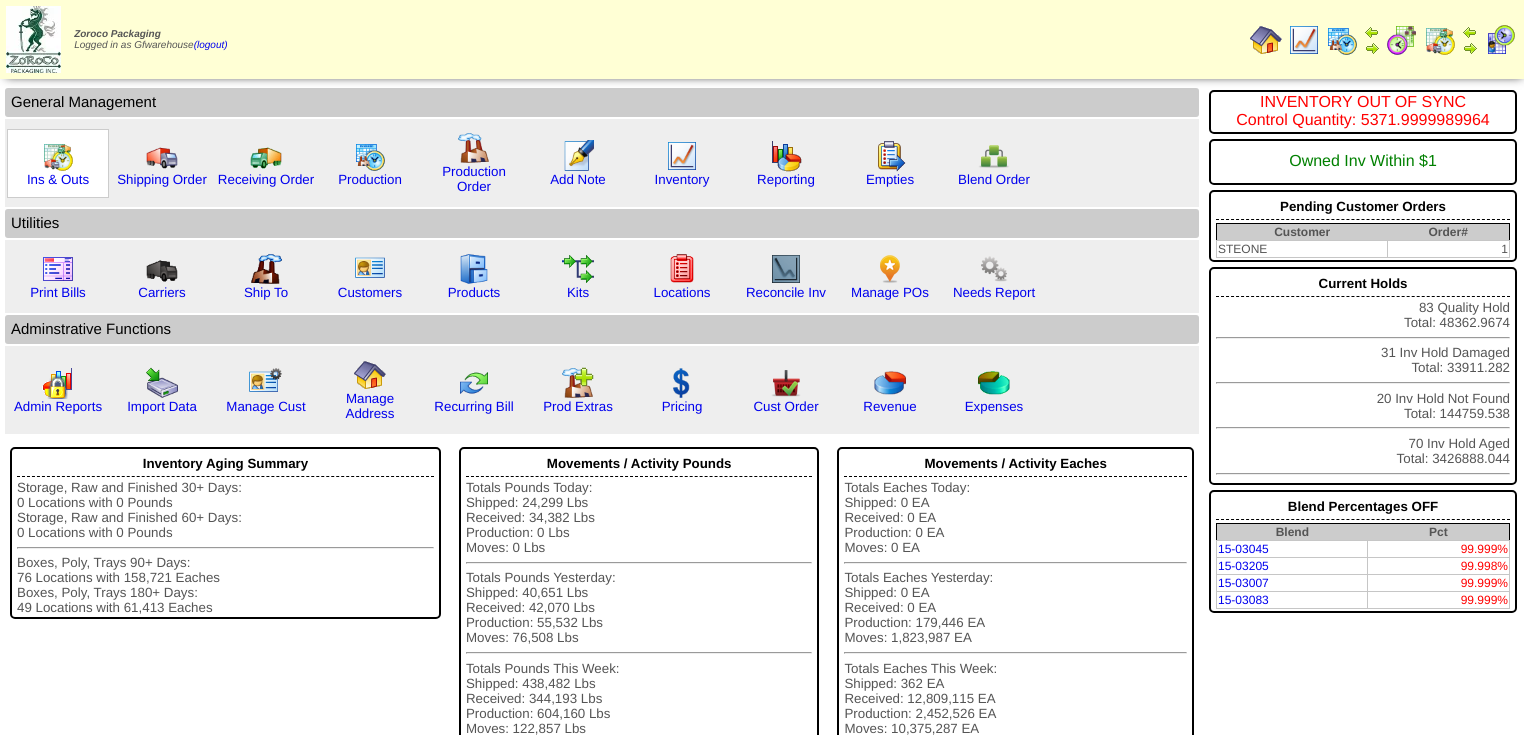 click at bounding box center [58, 156] 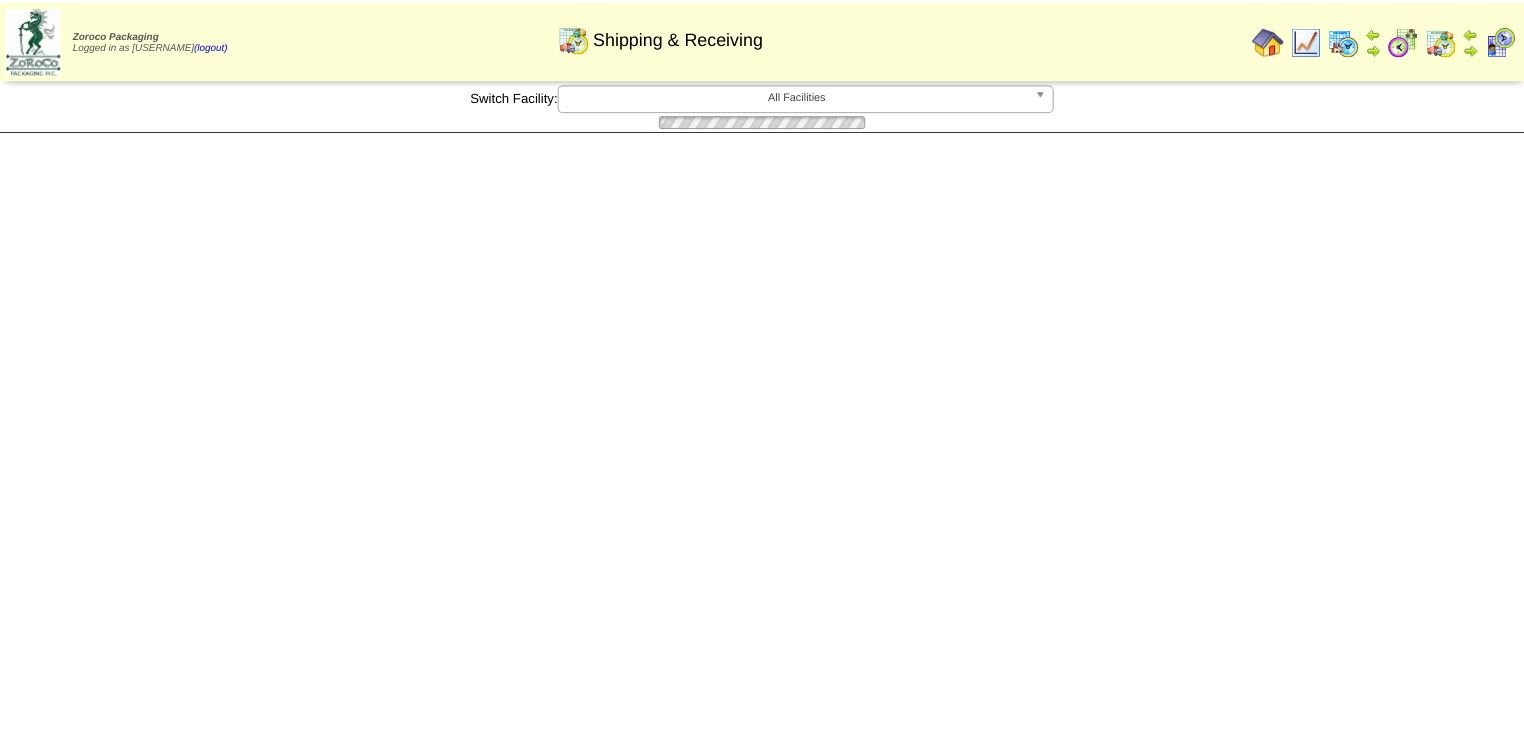 scroll, scrollTop: 0, scrollLeft: 0, axis: both 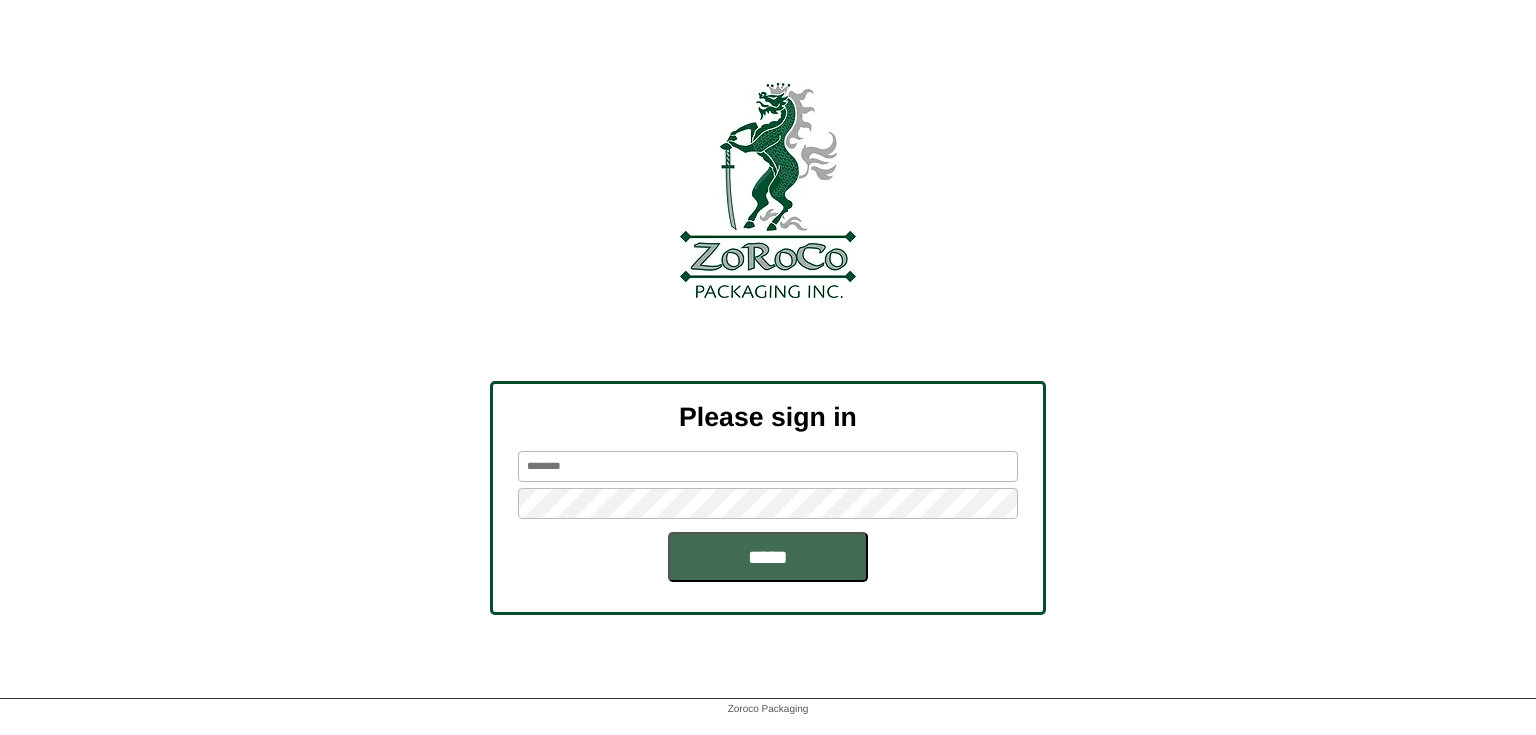 type on "**********" 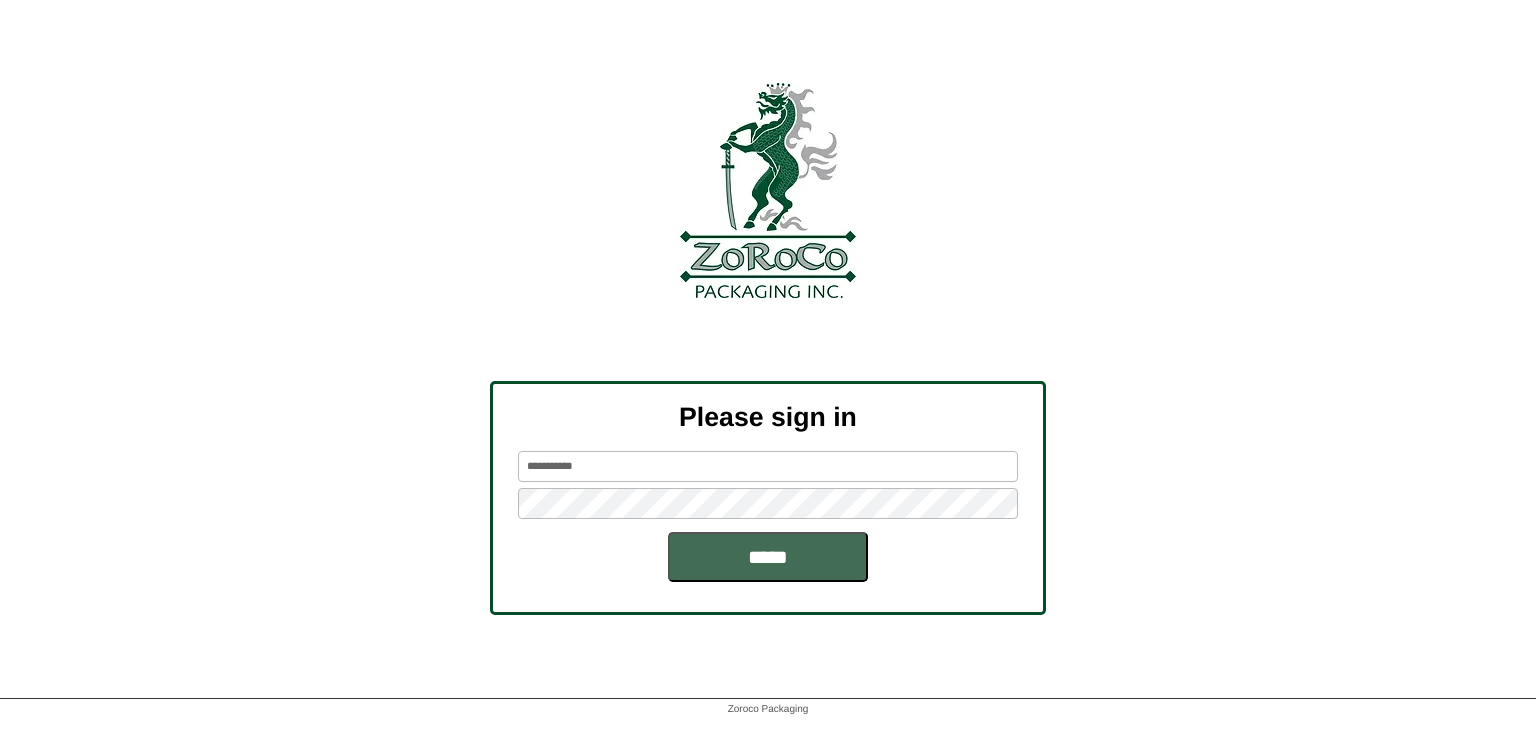 click on "*****" at bounding box center [768, 557] 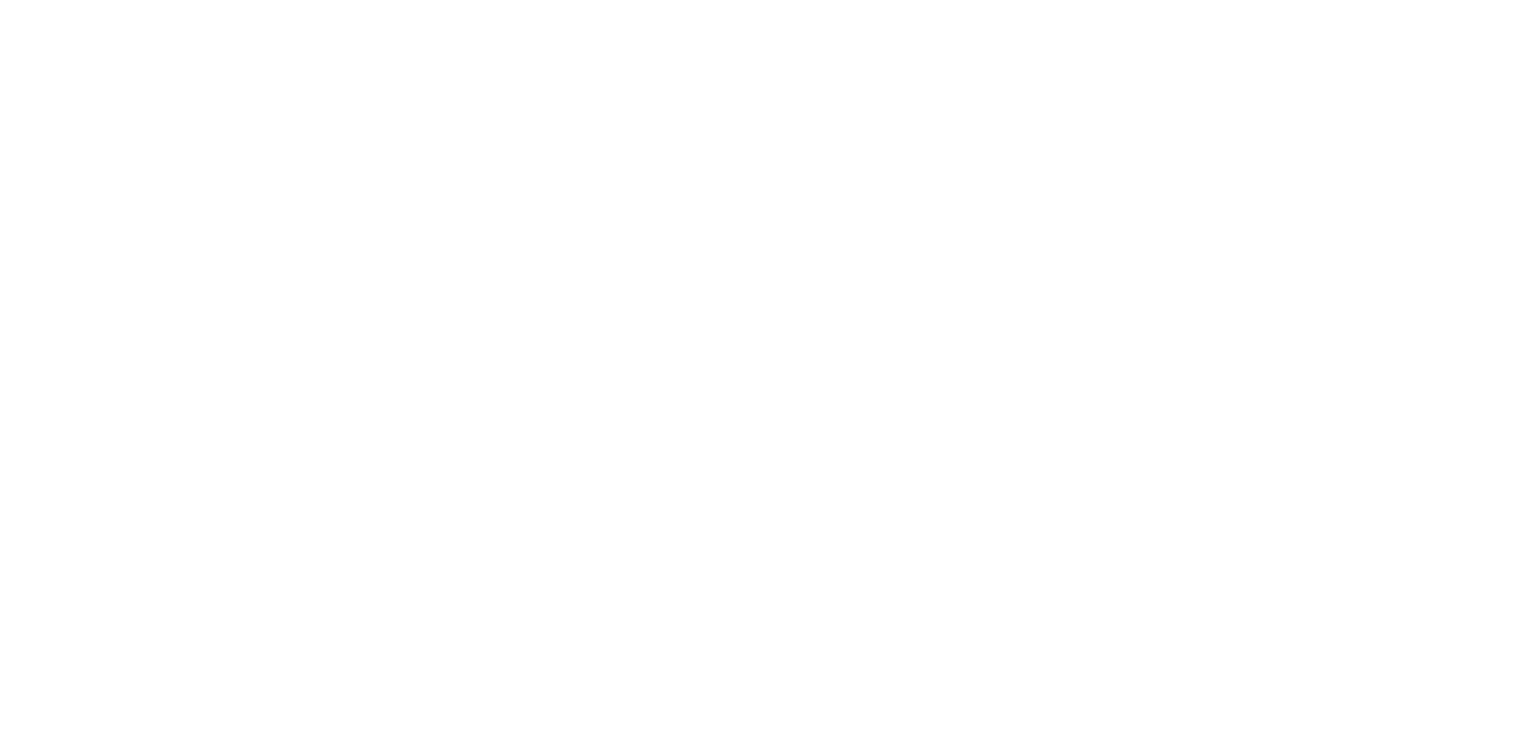 scroll, scrollTop: 0, scrollLeft: 0, axis: both 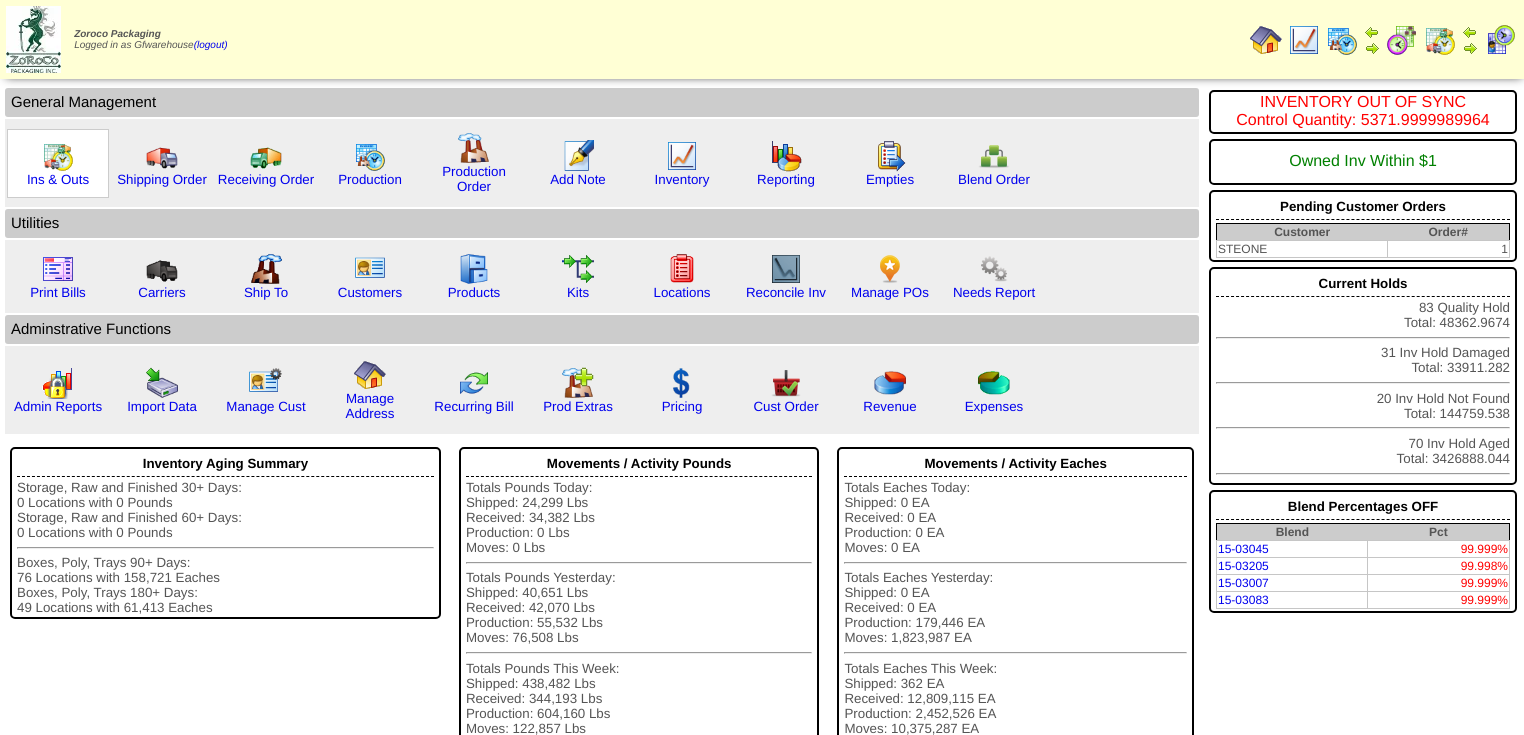 click at bounding box center (58, 156) 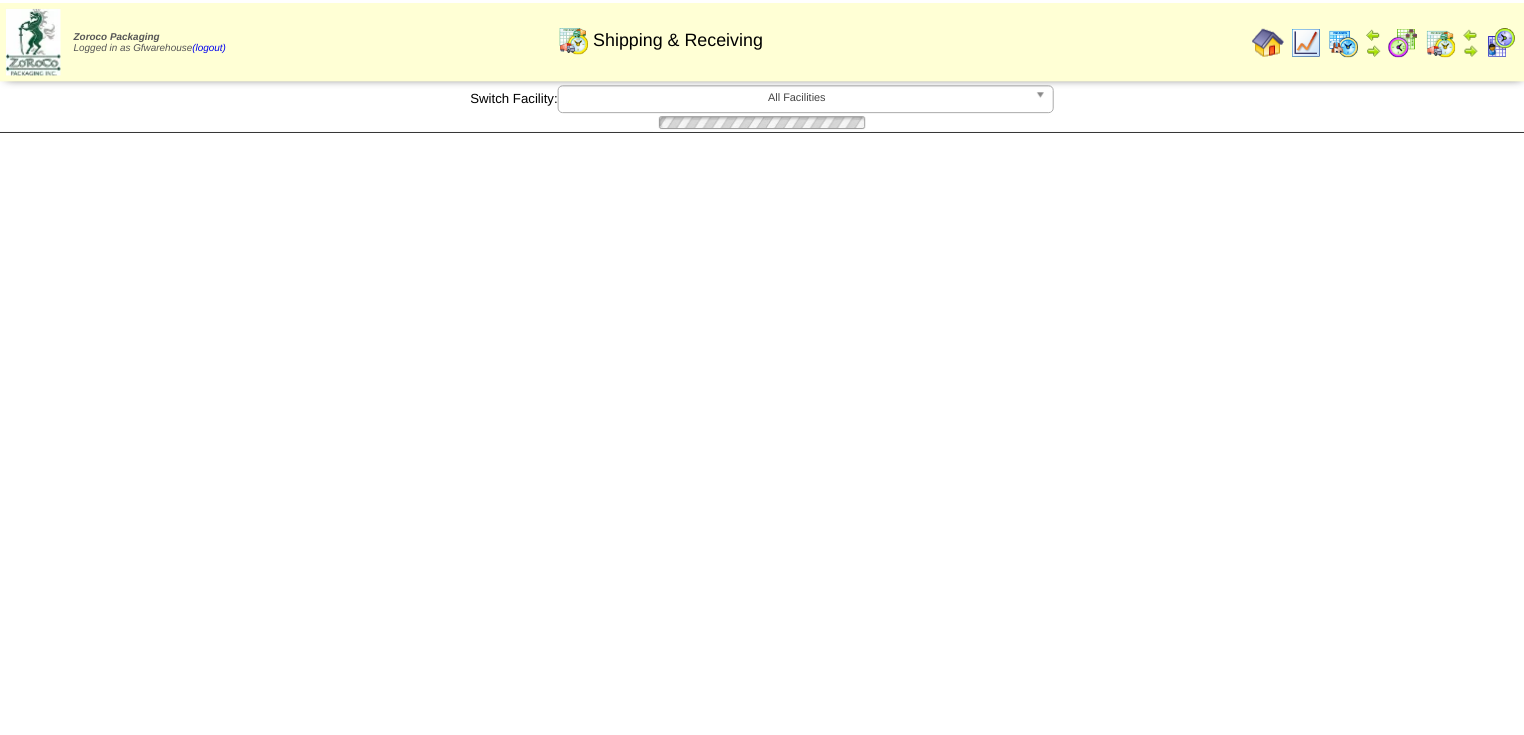 scroll, scrollTop: 0, scrollLeft: 0, axis: both 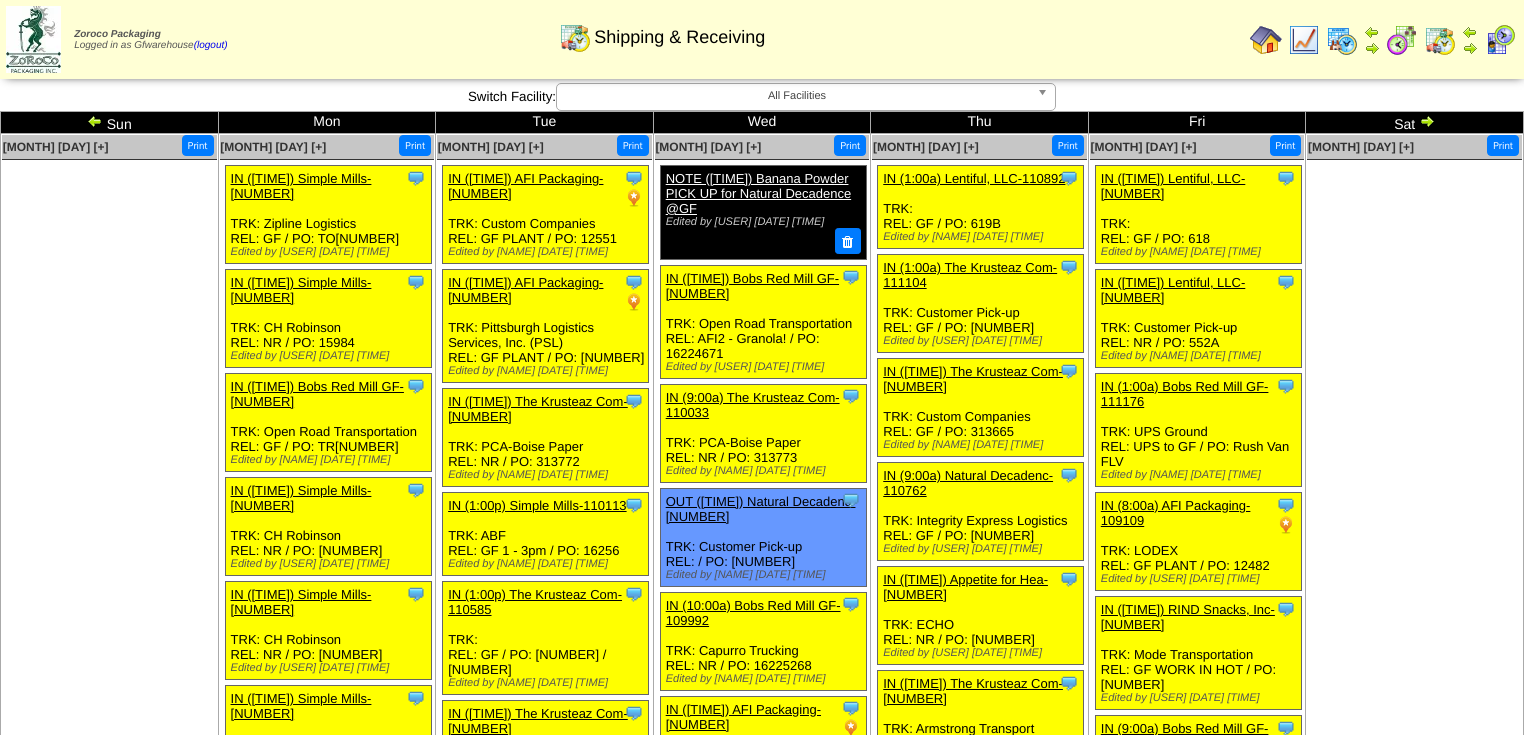 click at bounding box center [1427, 121] 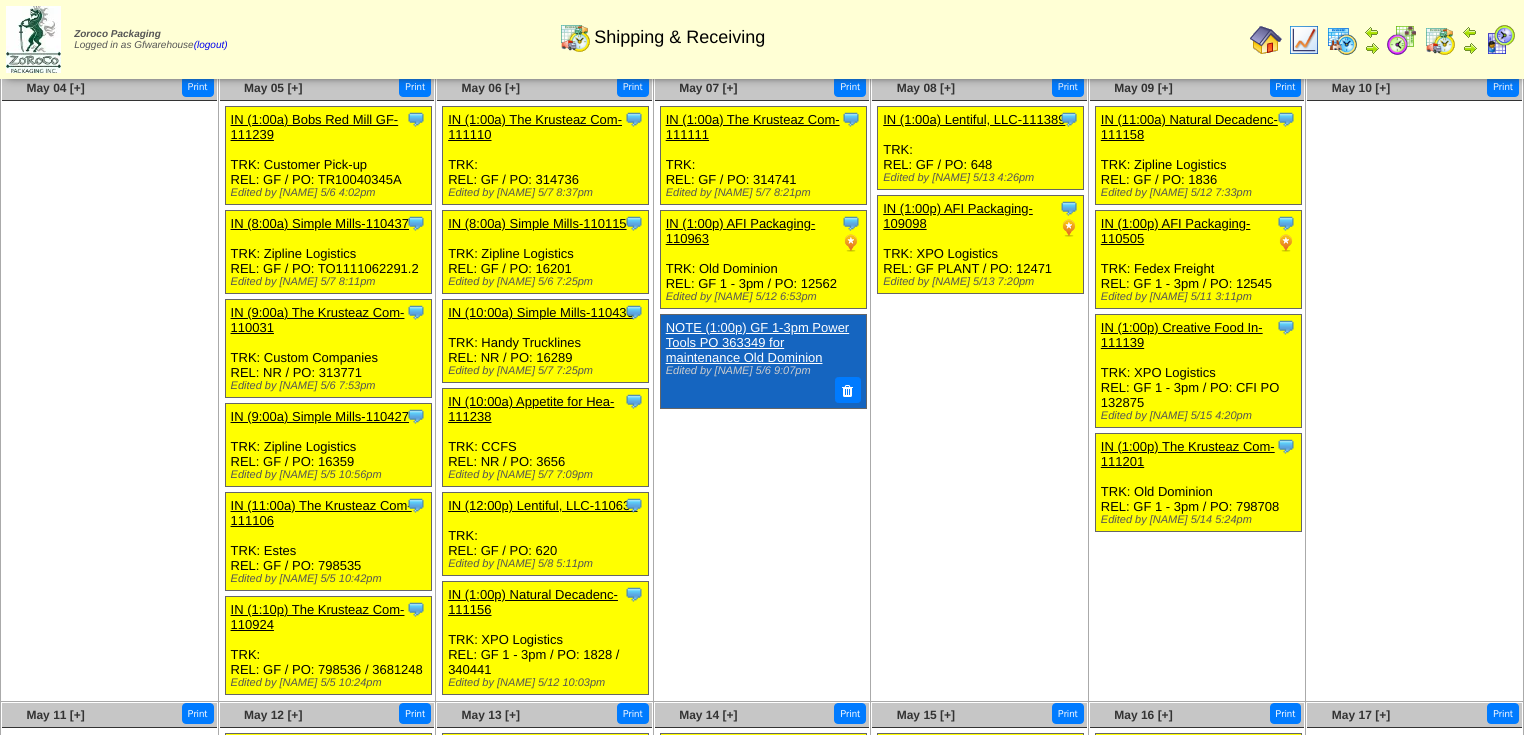scroll, scrollTop: 0, scrollLeft: 0, axis: both 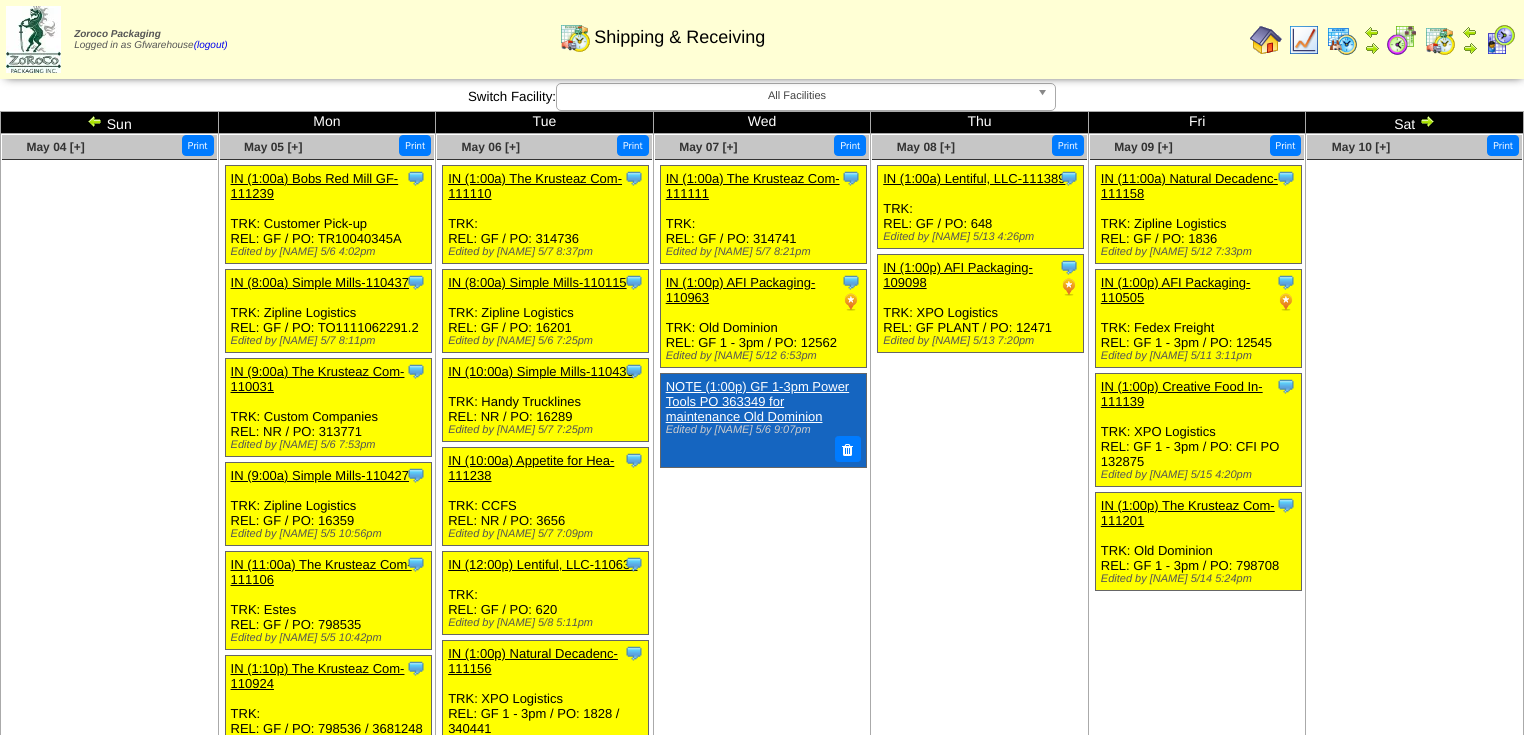 click at bounding box center (1427, 121) 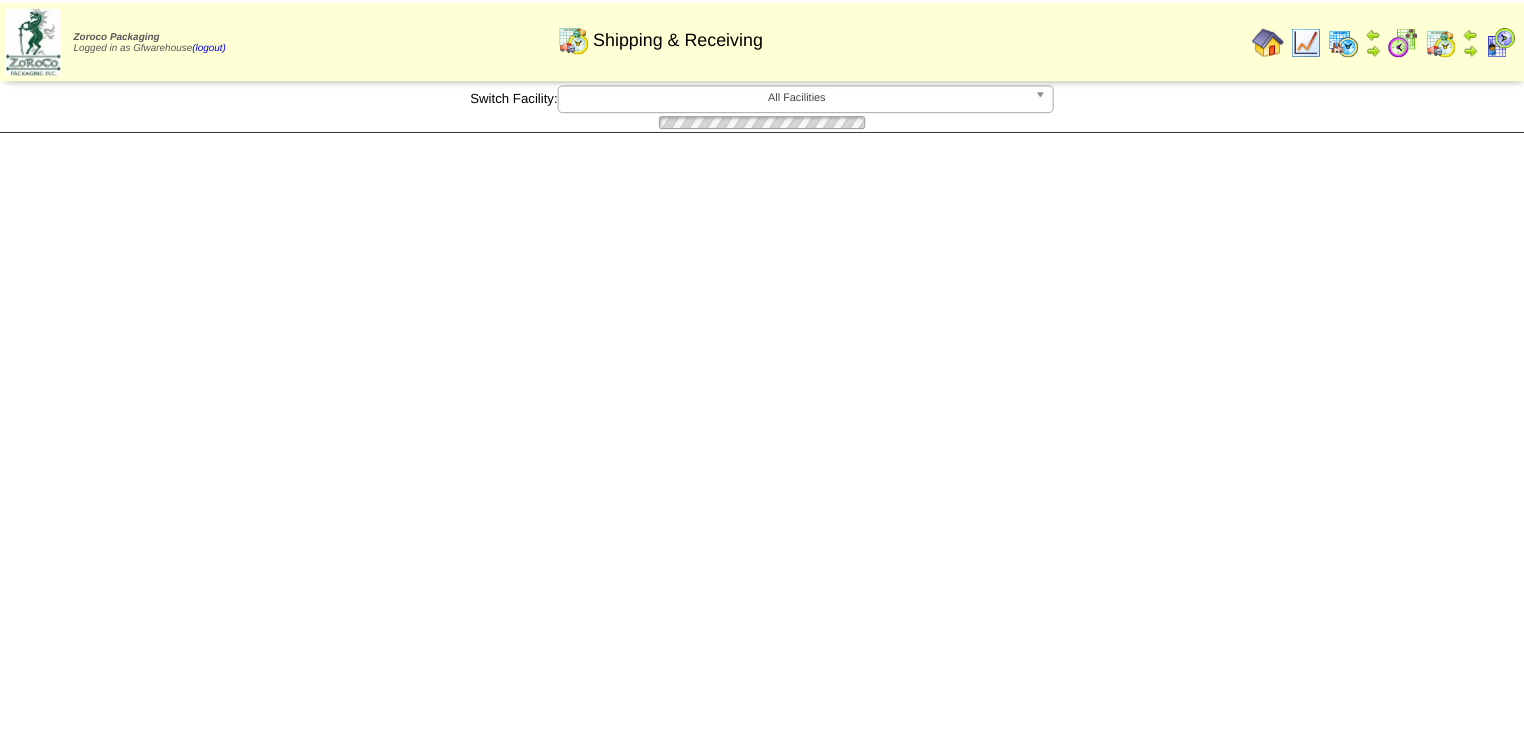 scroll, scrollTop: 0, scrollLeft: 0, axis: both 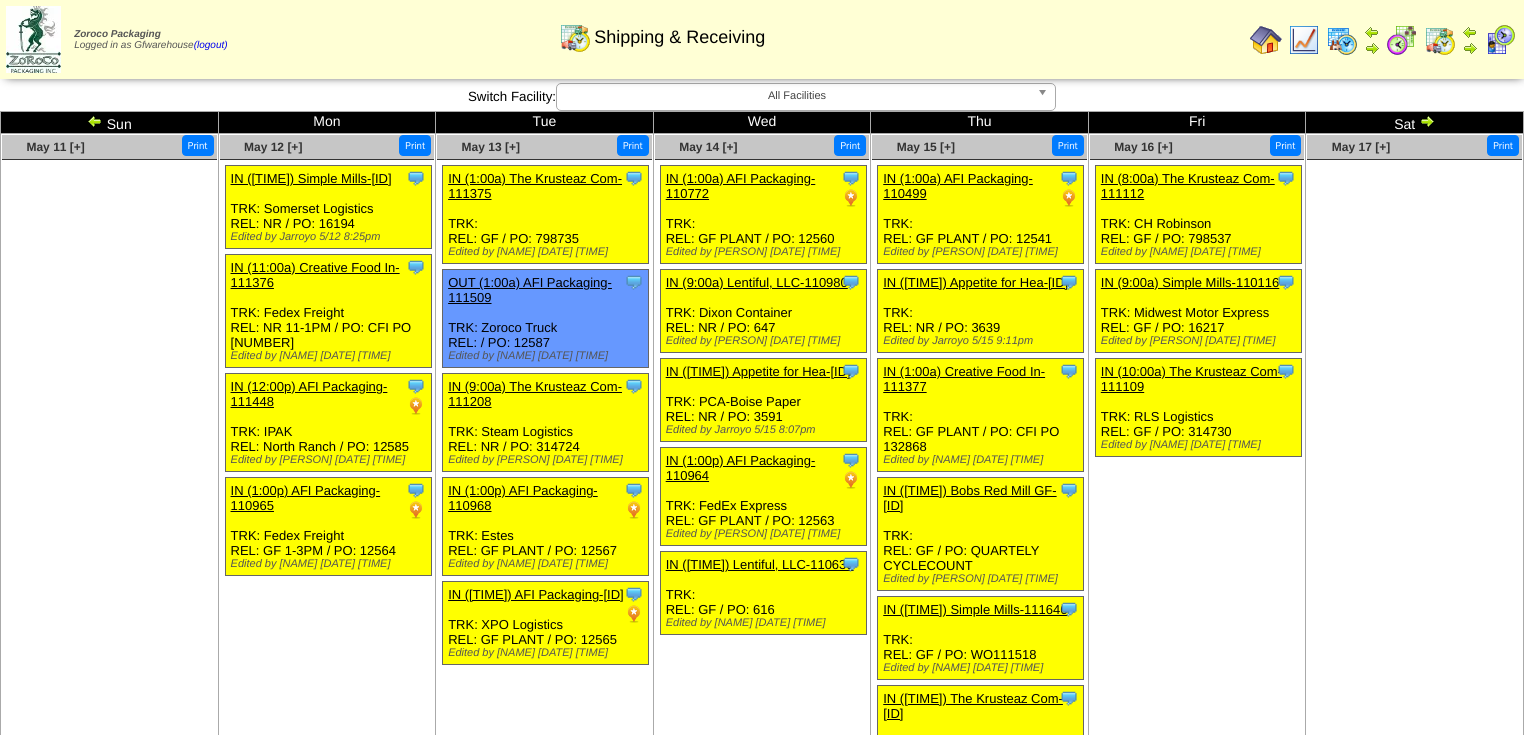 click on "Sat" at bounding box center [1415, 123] 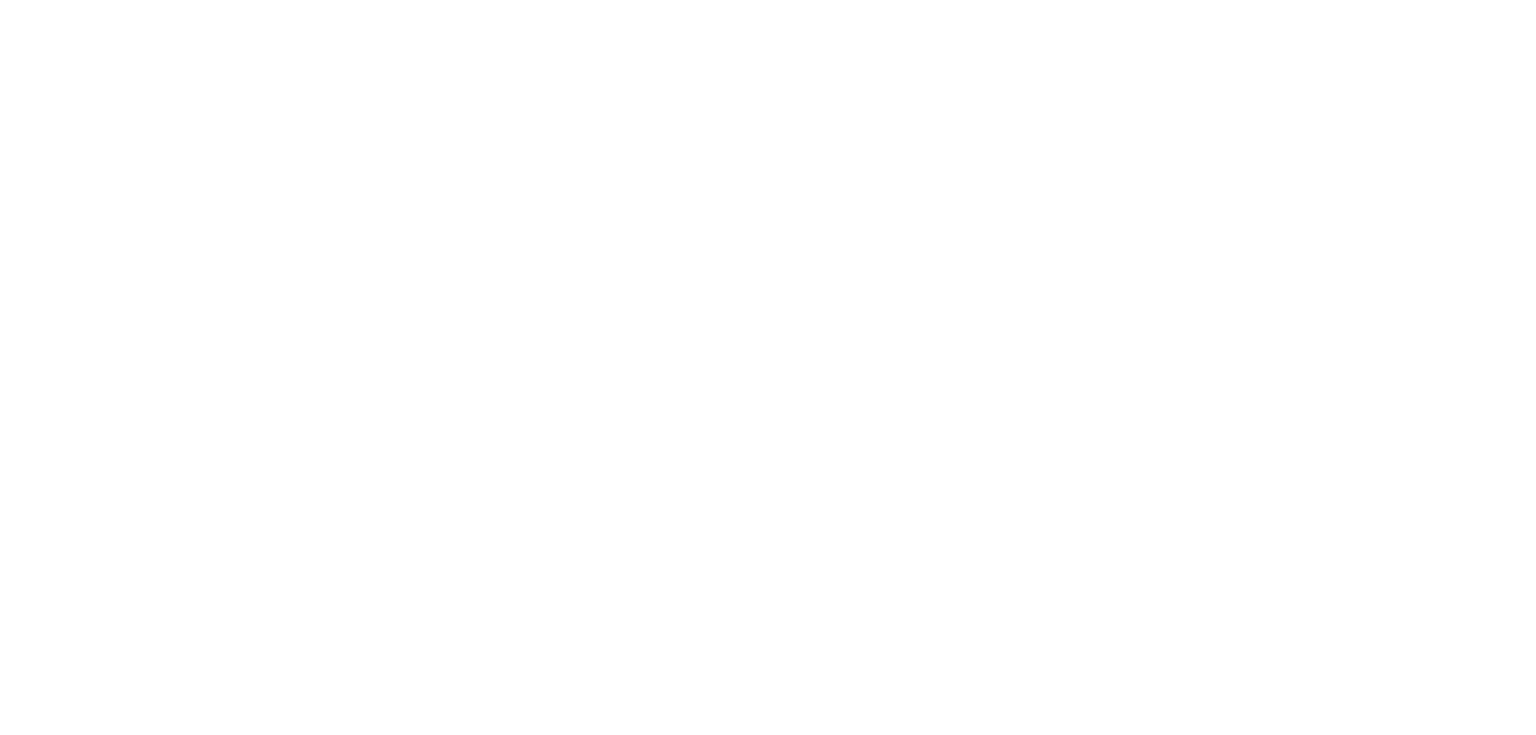 scroll, scrollTop: 0, scrollLeft: 0, axis: both 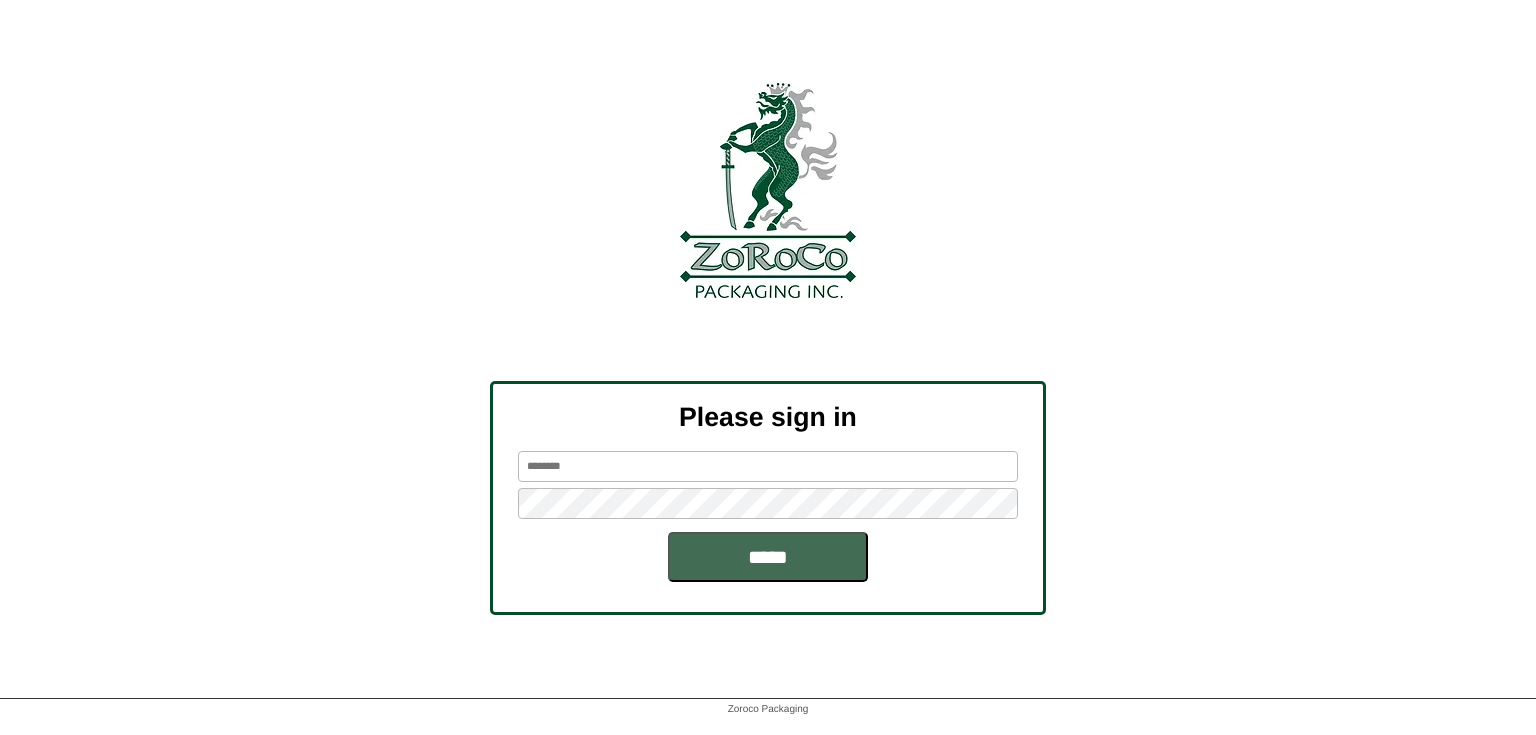 type on "**********" 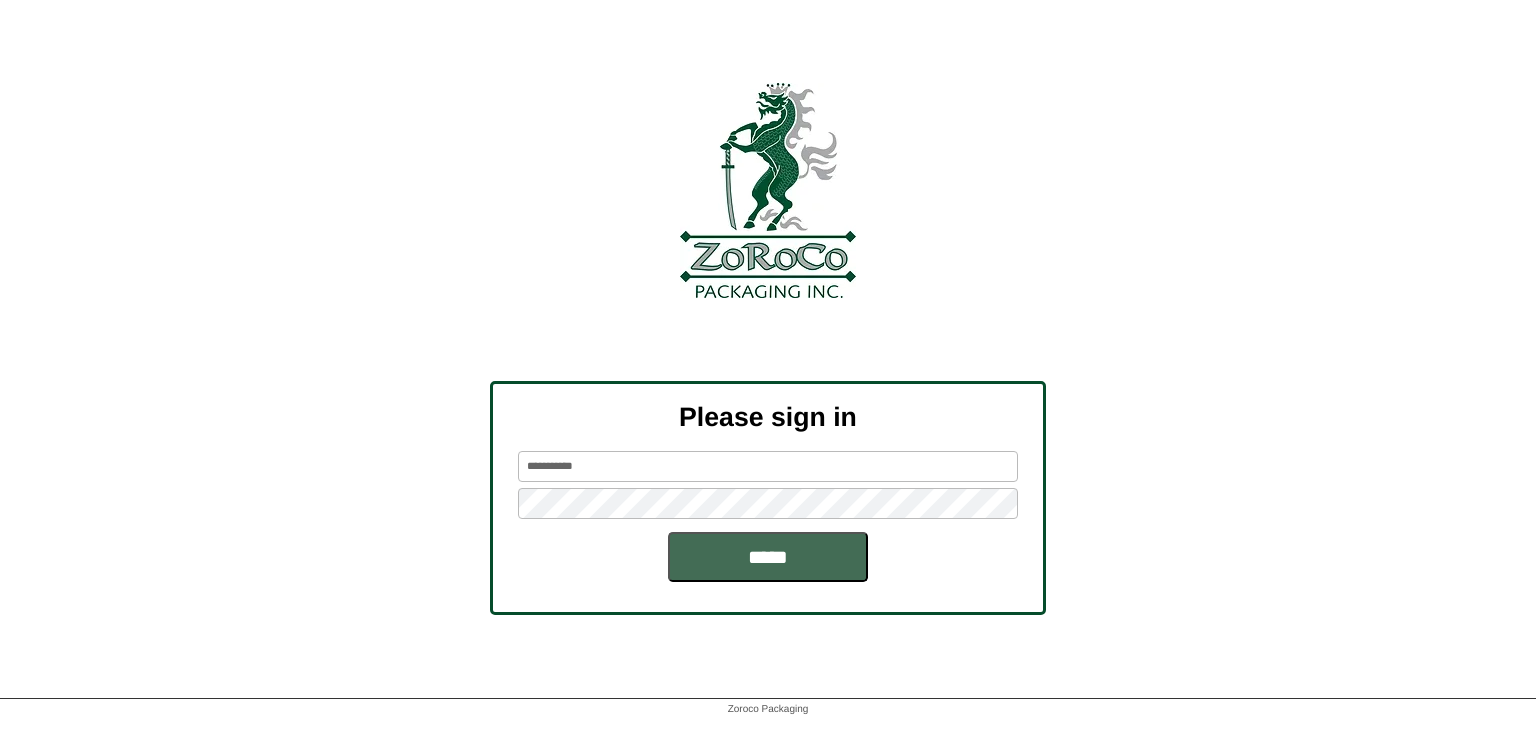click on "*****" at bounding box center [768, 557] 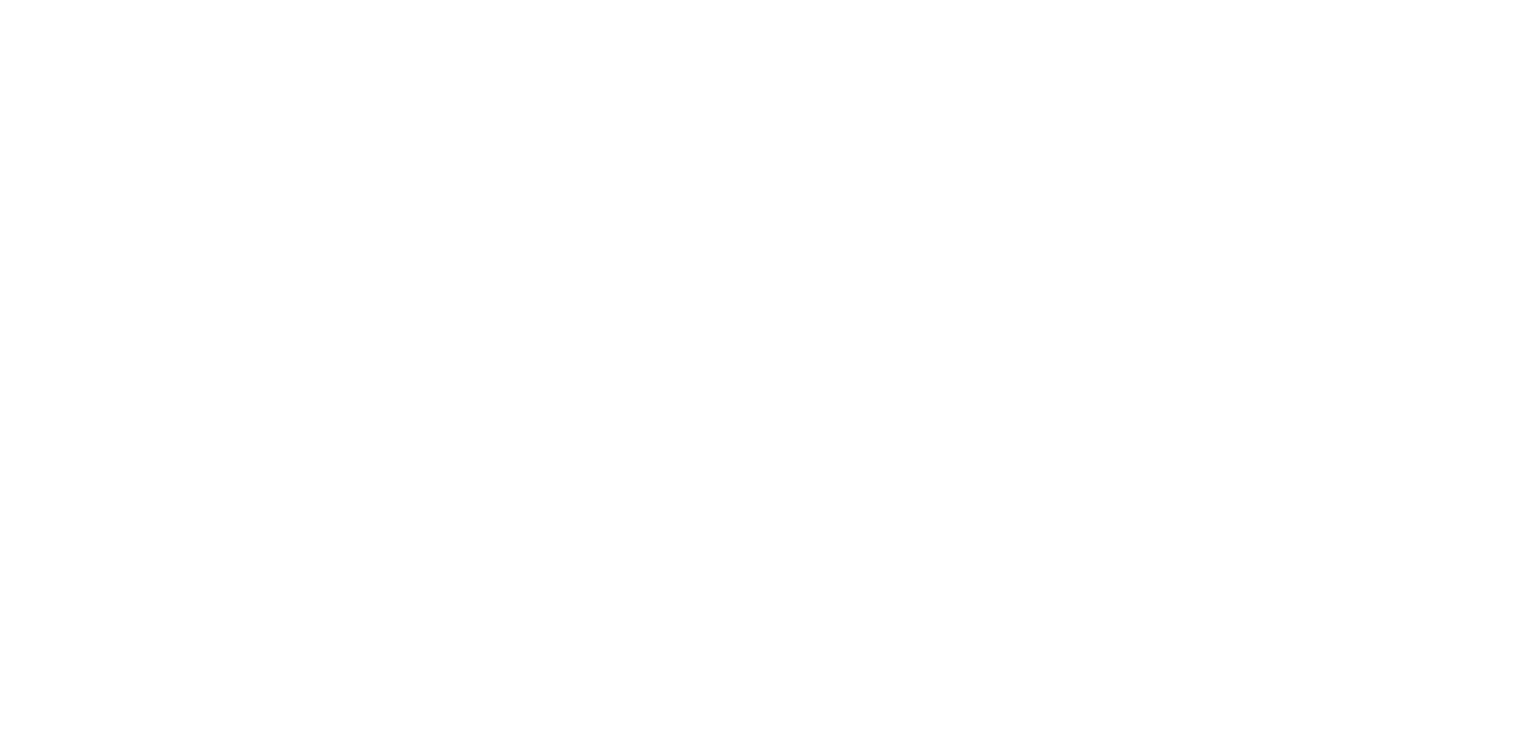 scroll, scrollTop: 0, scrollLeft: 0, axis: both 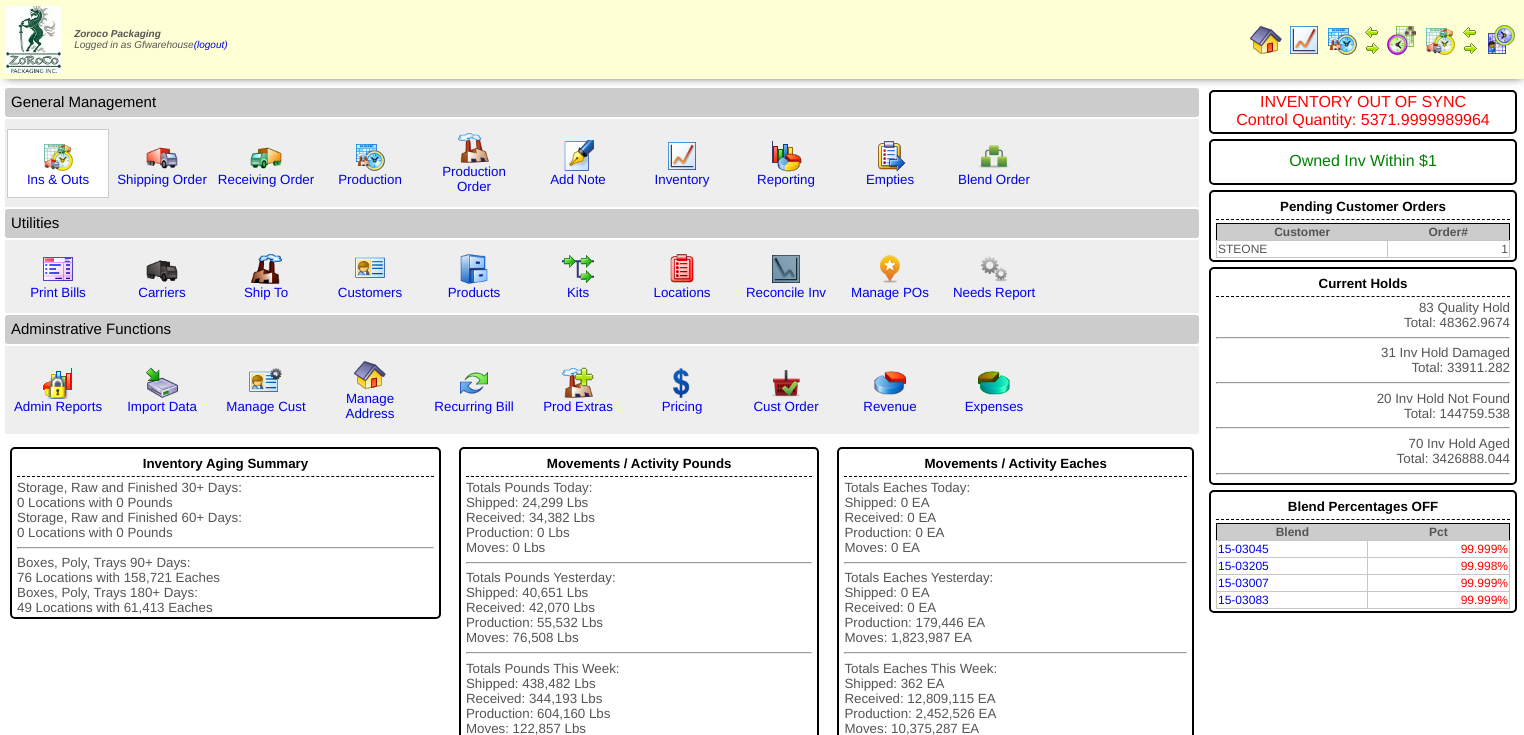 click at bounding box center (58, 156) 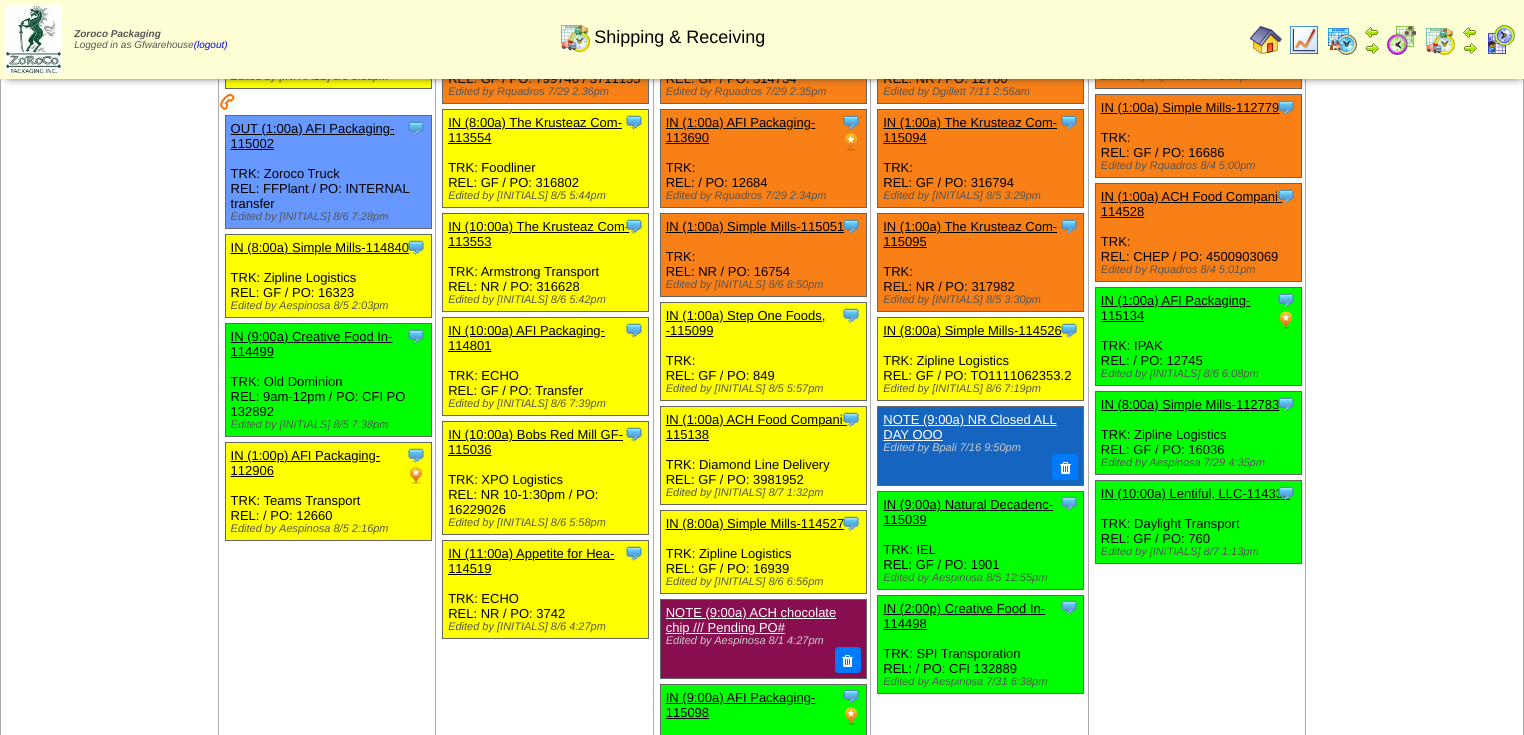 scroll, scrollTop: 0, scrollLeft: 0, axis: both 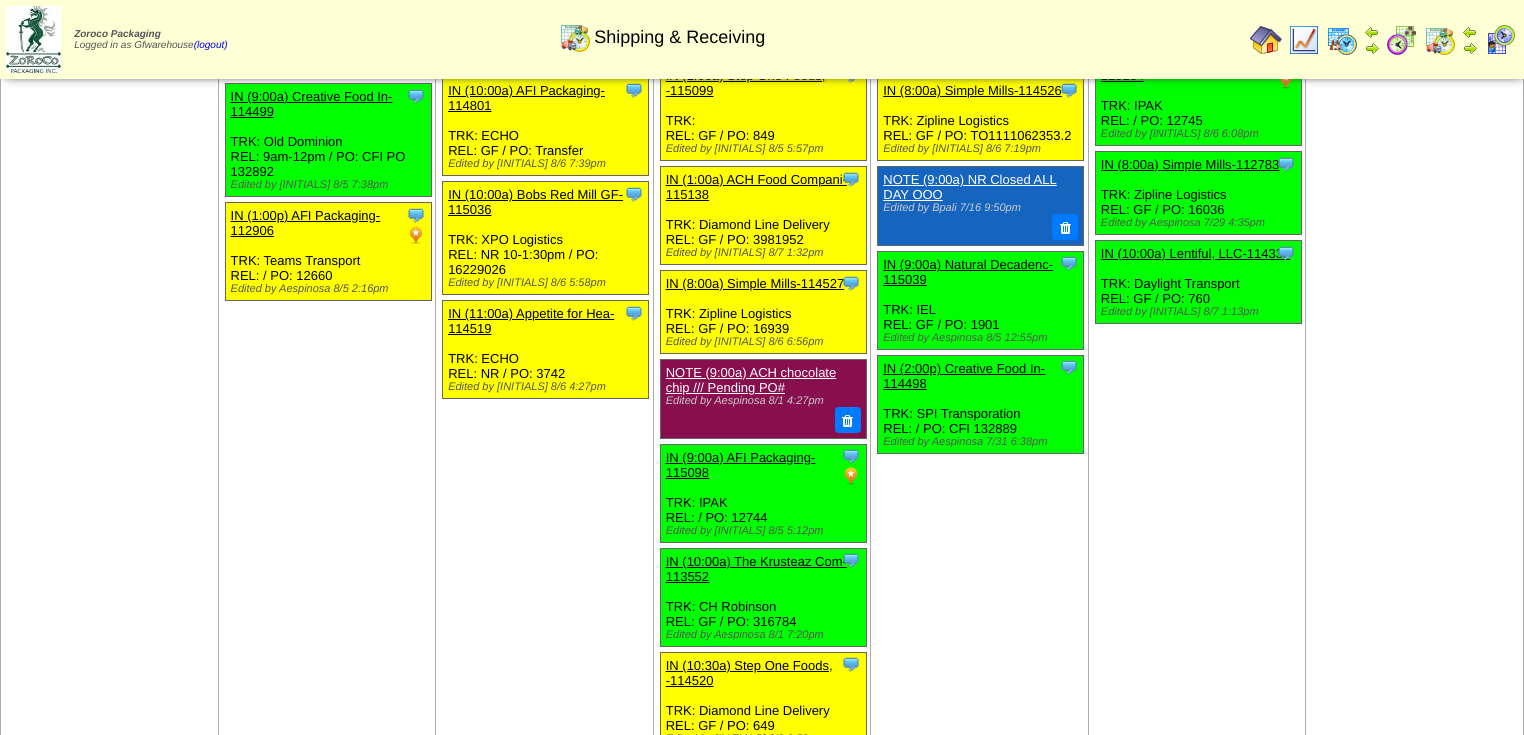click on "Aug 08                        [+]
Print
Clone Item
IN
(1:00a)
Simple Mills-110110
Simple Mills
ScheduleID: 110110" at bounding box center [1197, 357] 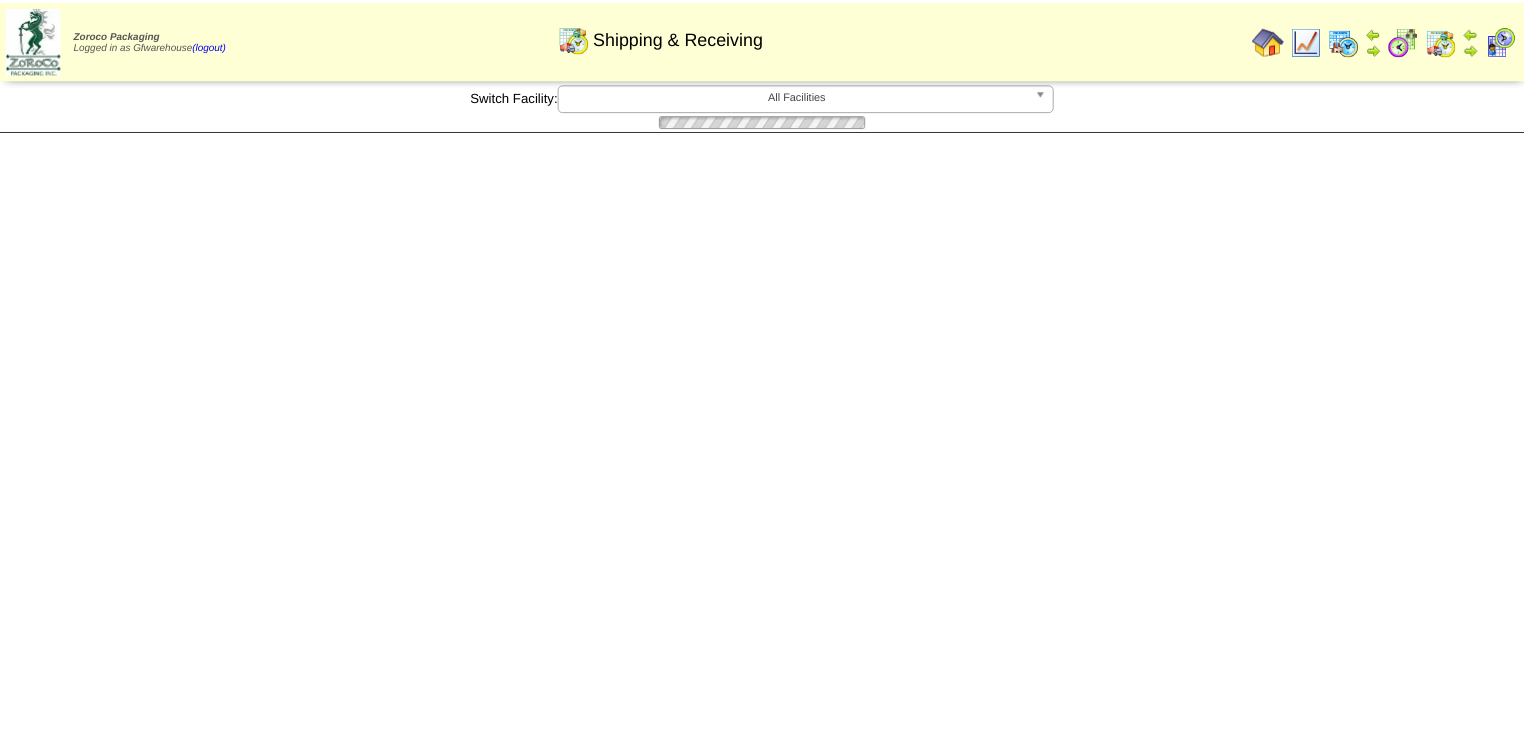 scroll, scrollTop: 0, scrollLeft: 0, axis: both 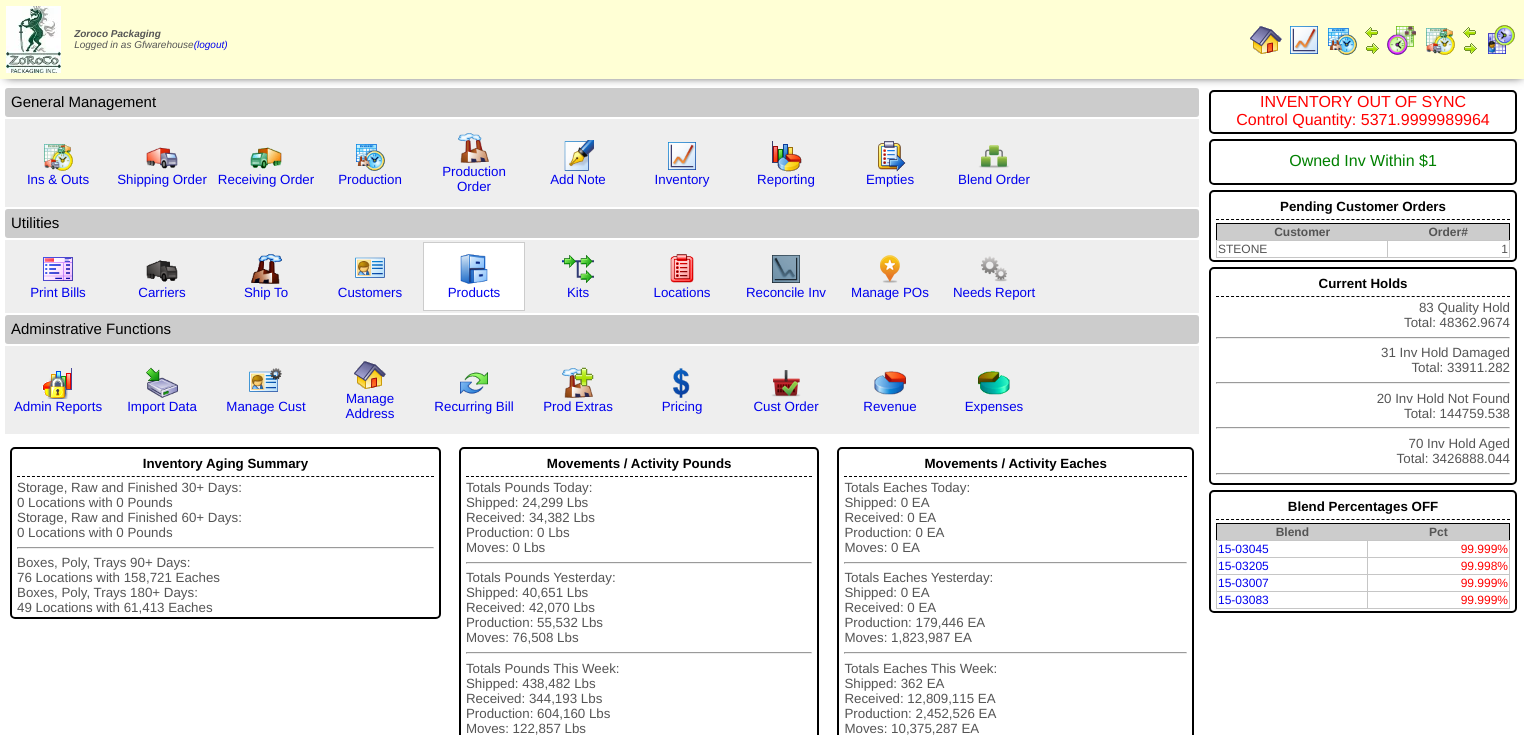 click at bounding box center (474, 269) 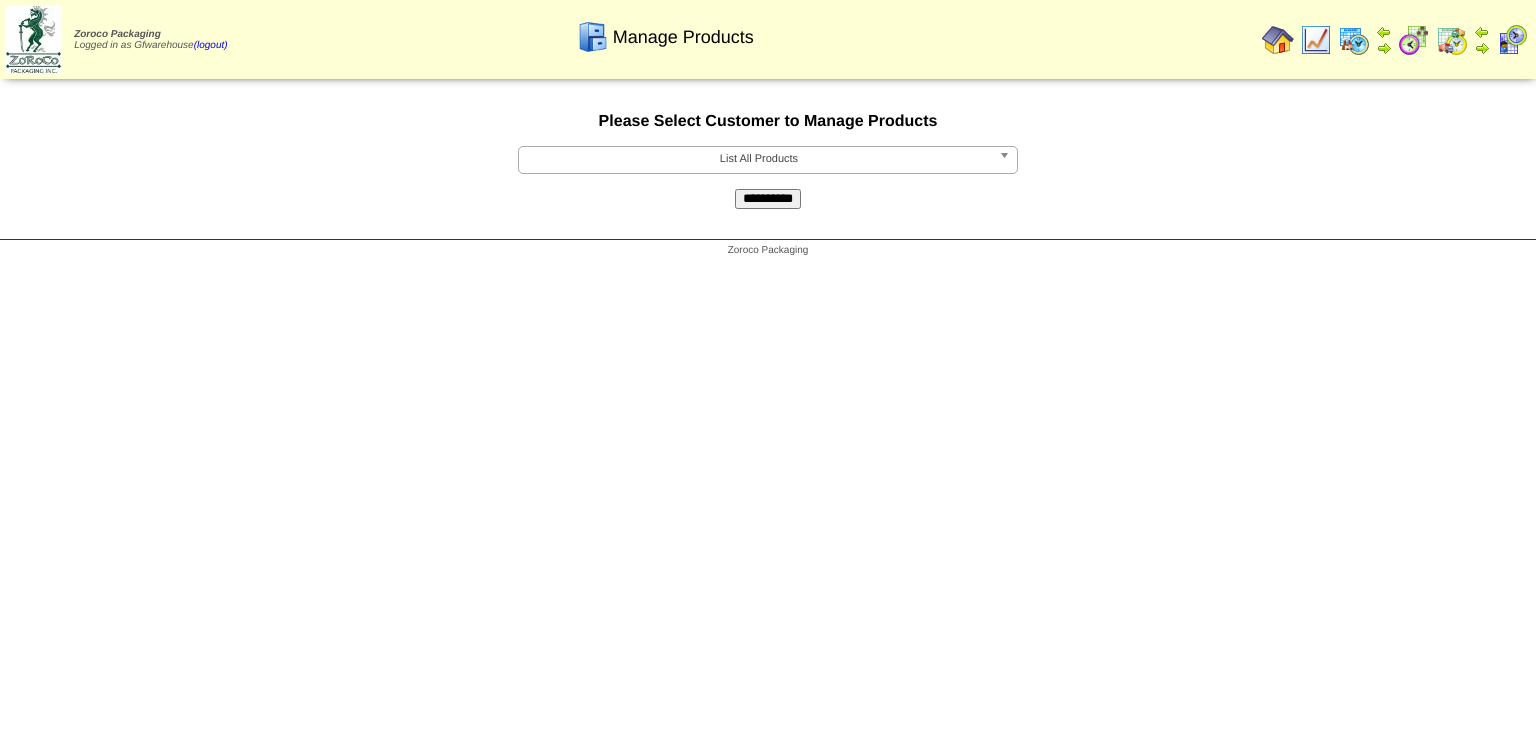 scroll, scrollTop: 0, scrollLeft: 0, axis: both 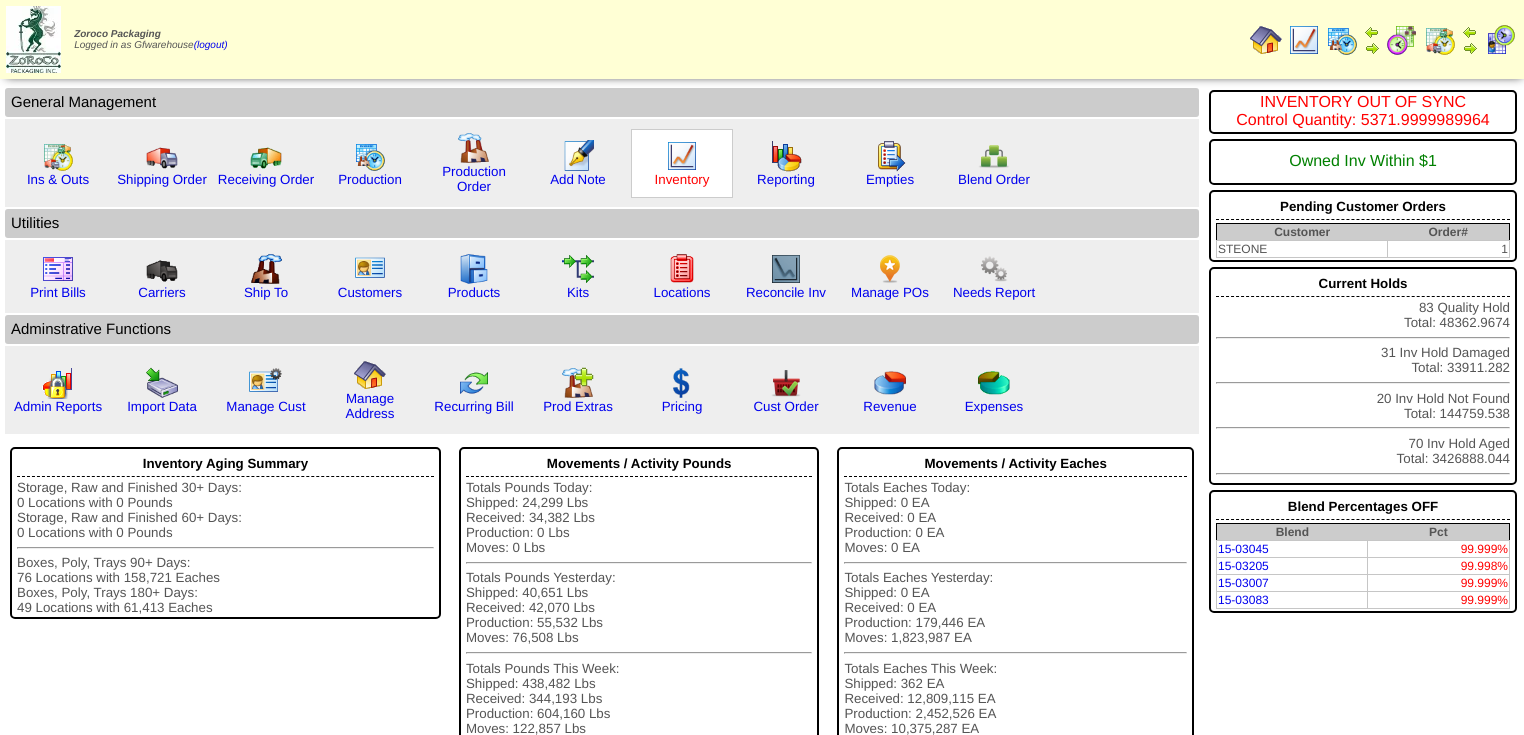 click on "Inventory" at bounding box center (682, 179) 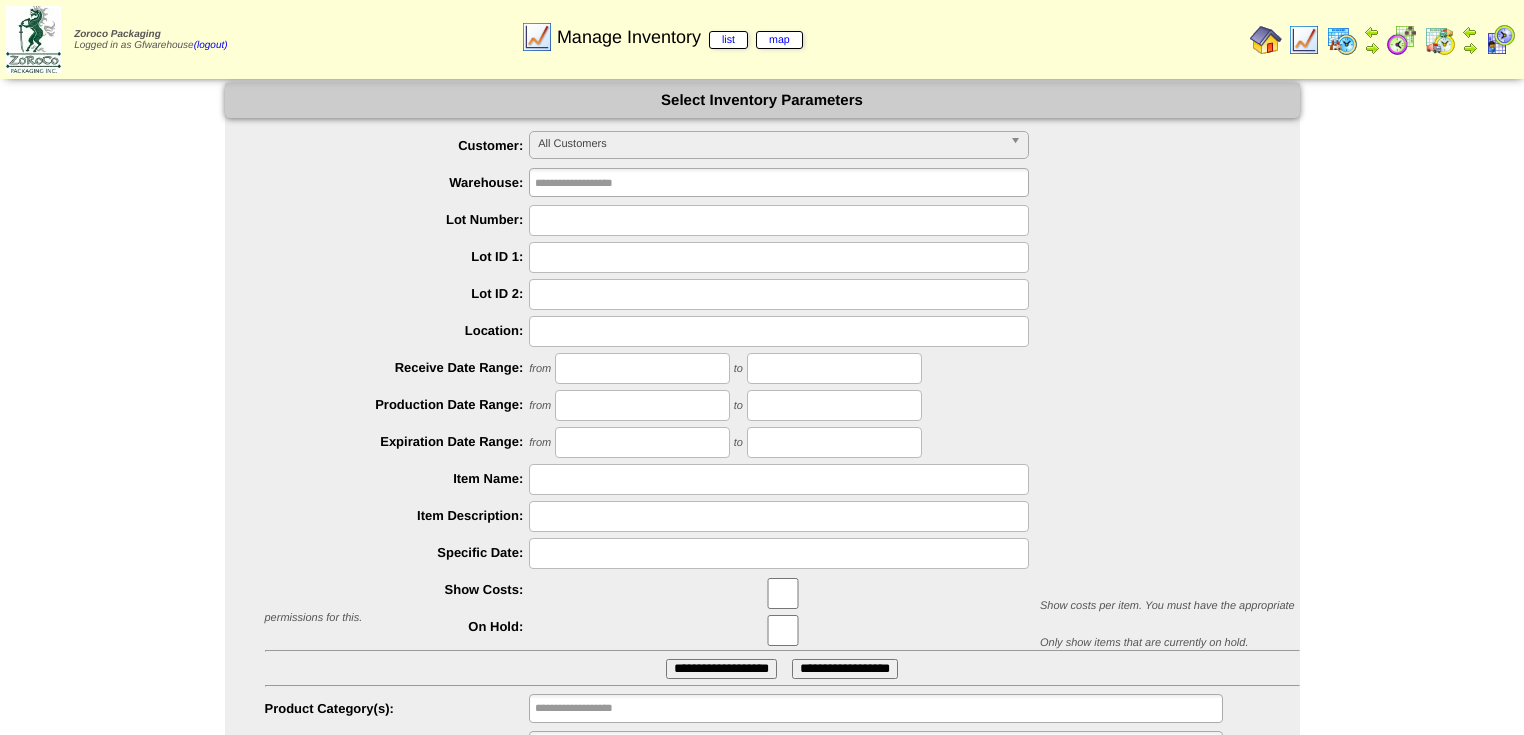 scroll, scrollTop: 0, scrollLeft: 0, axis: both 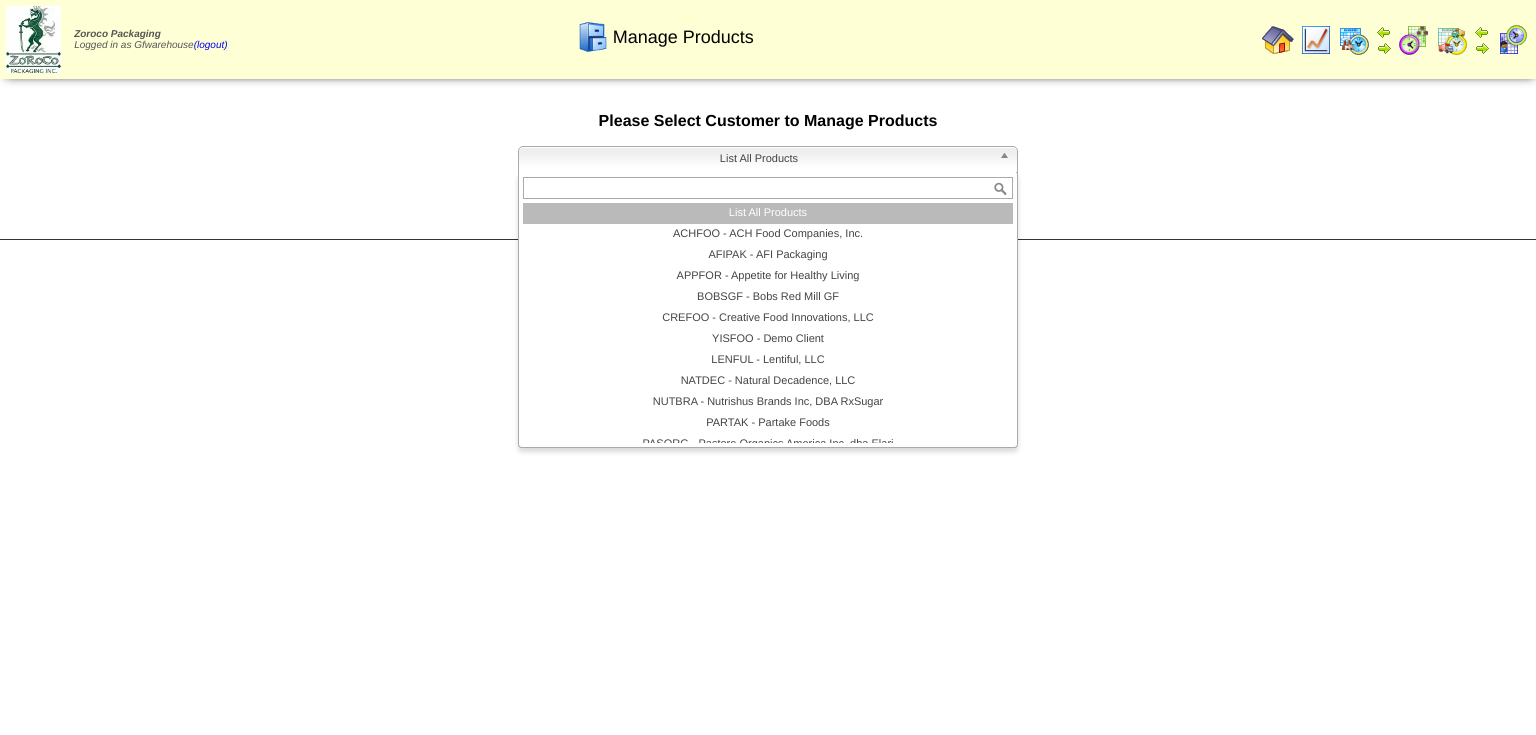 click at bounding box center [1008, 160] 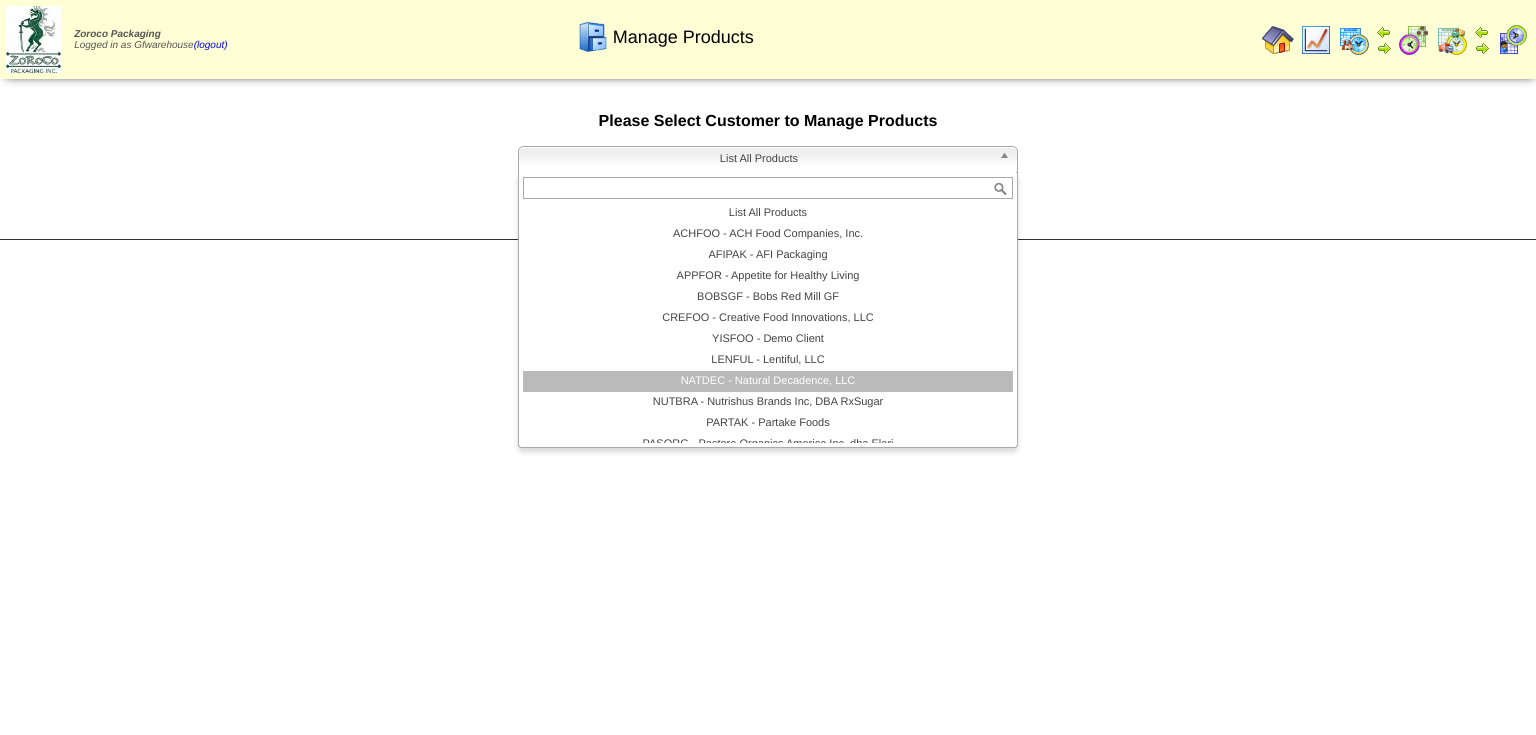 click on "NATDEC - Natural Decadence, LLC" at bounding box center (768, 381) 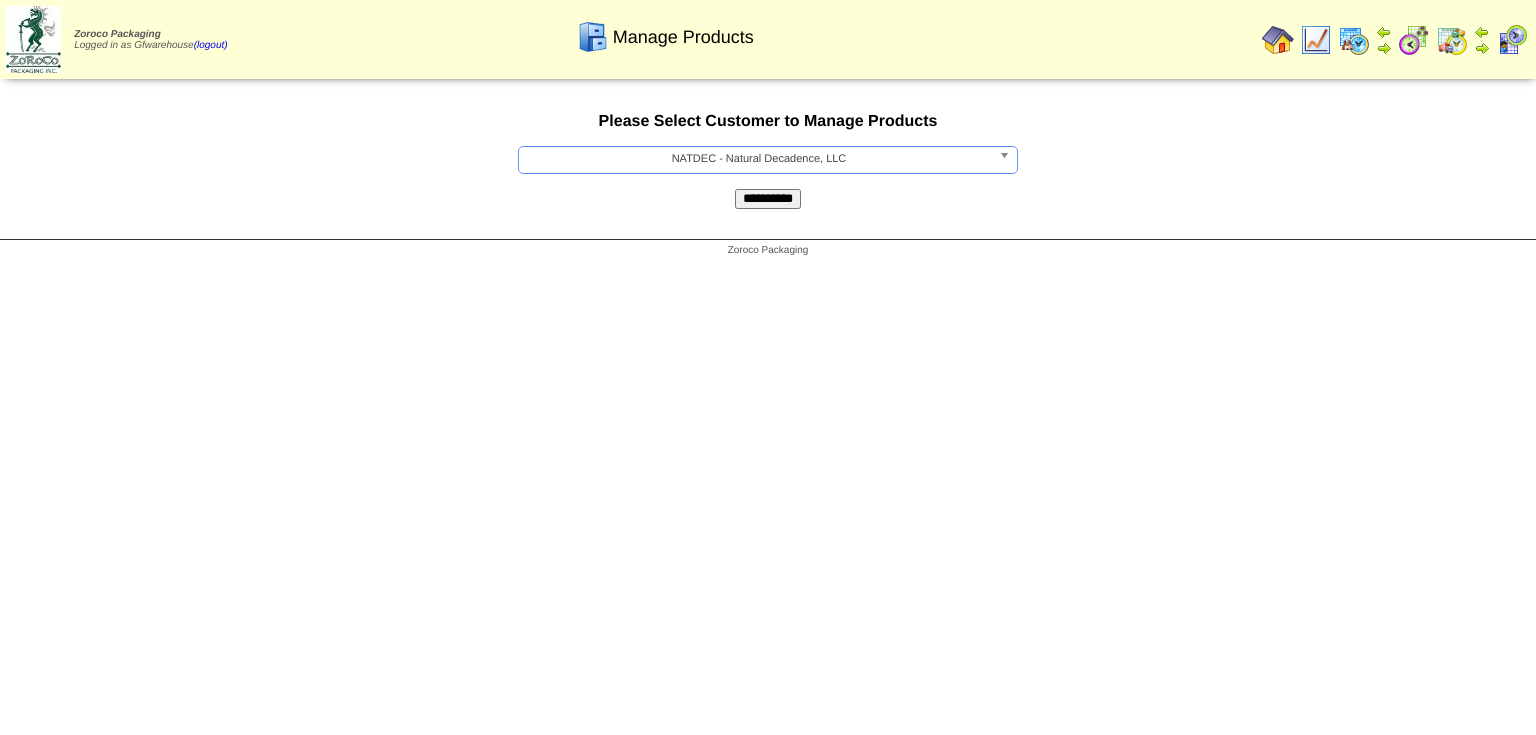 click on "**********" at bounding box center [768, 199] 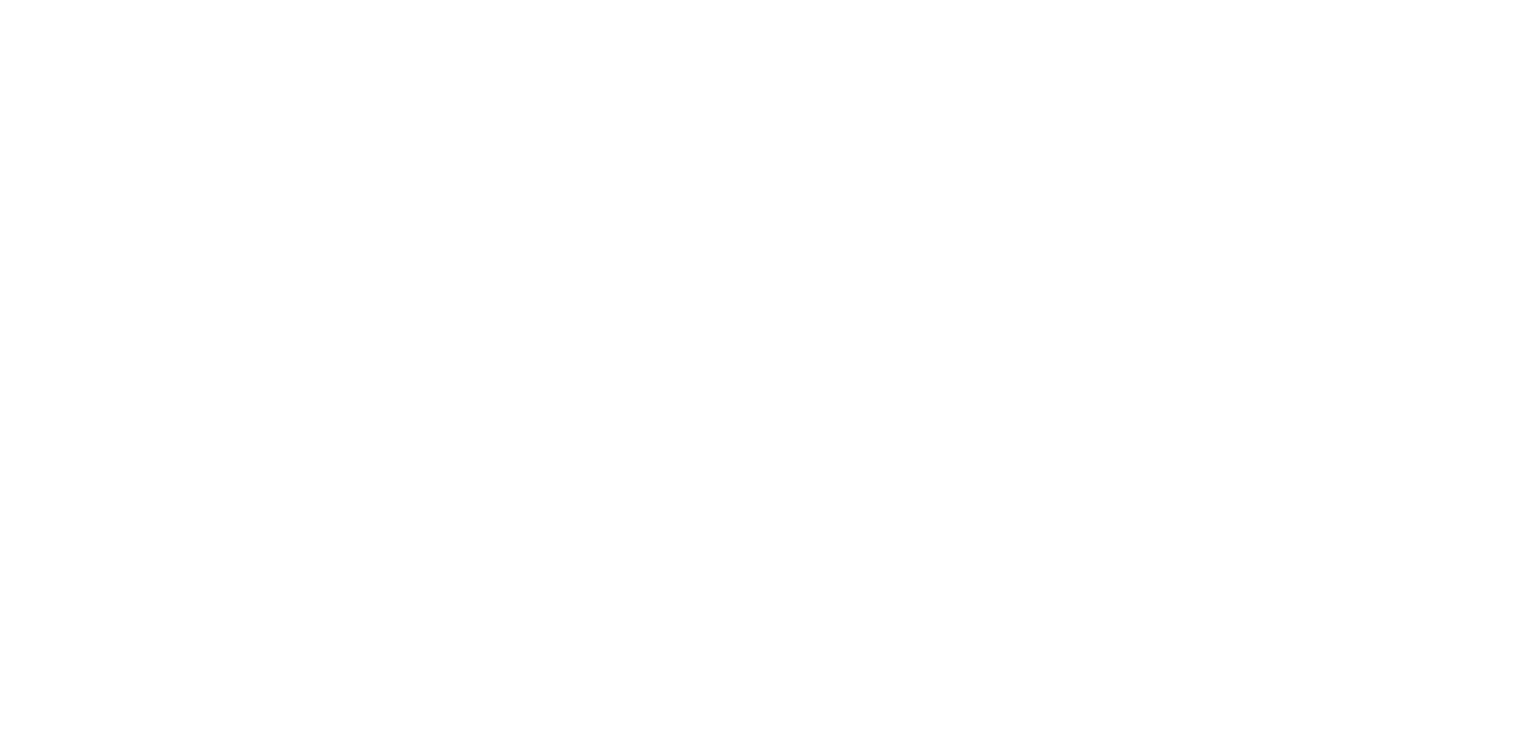 scroll, scrollTop: 0, scrollLeft: 0, axis: both 